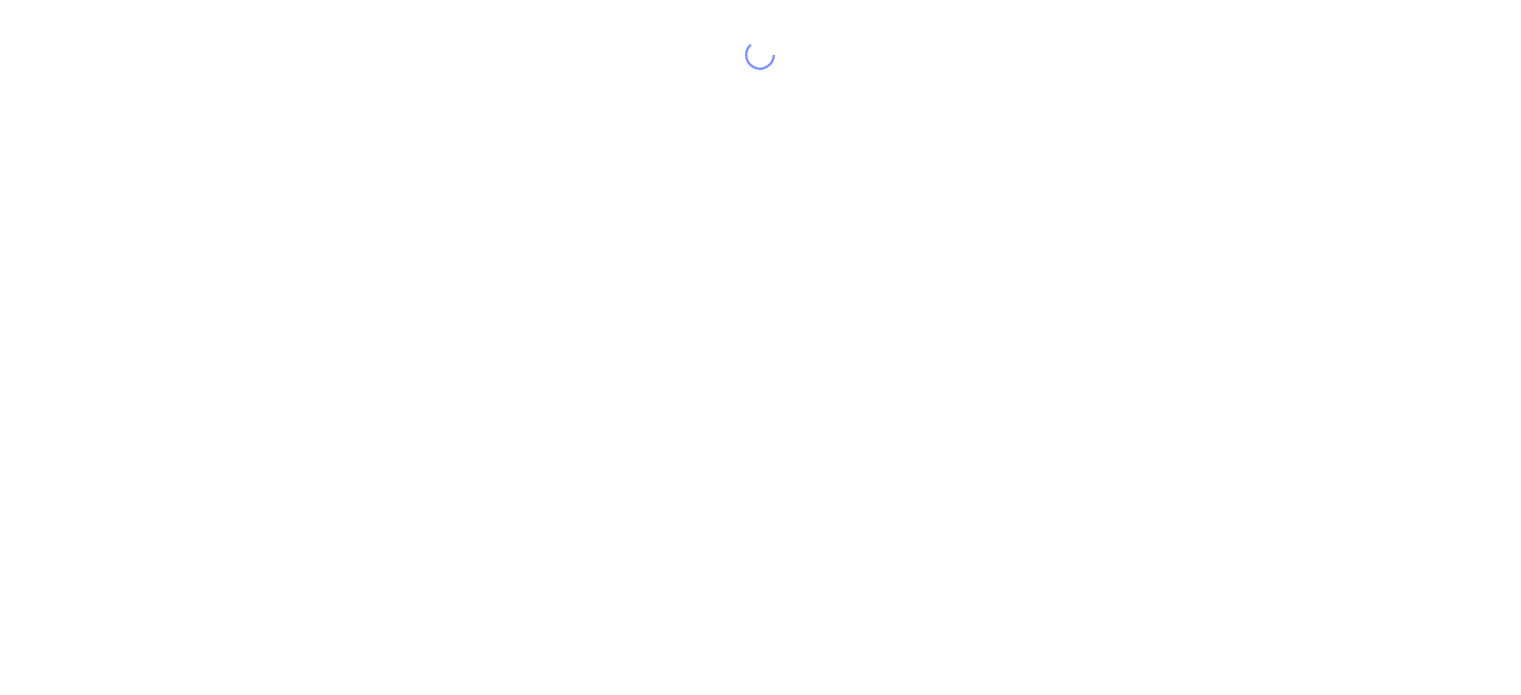 scroll, scrollTop: 0, scrollLeft: 0, axis: both 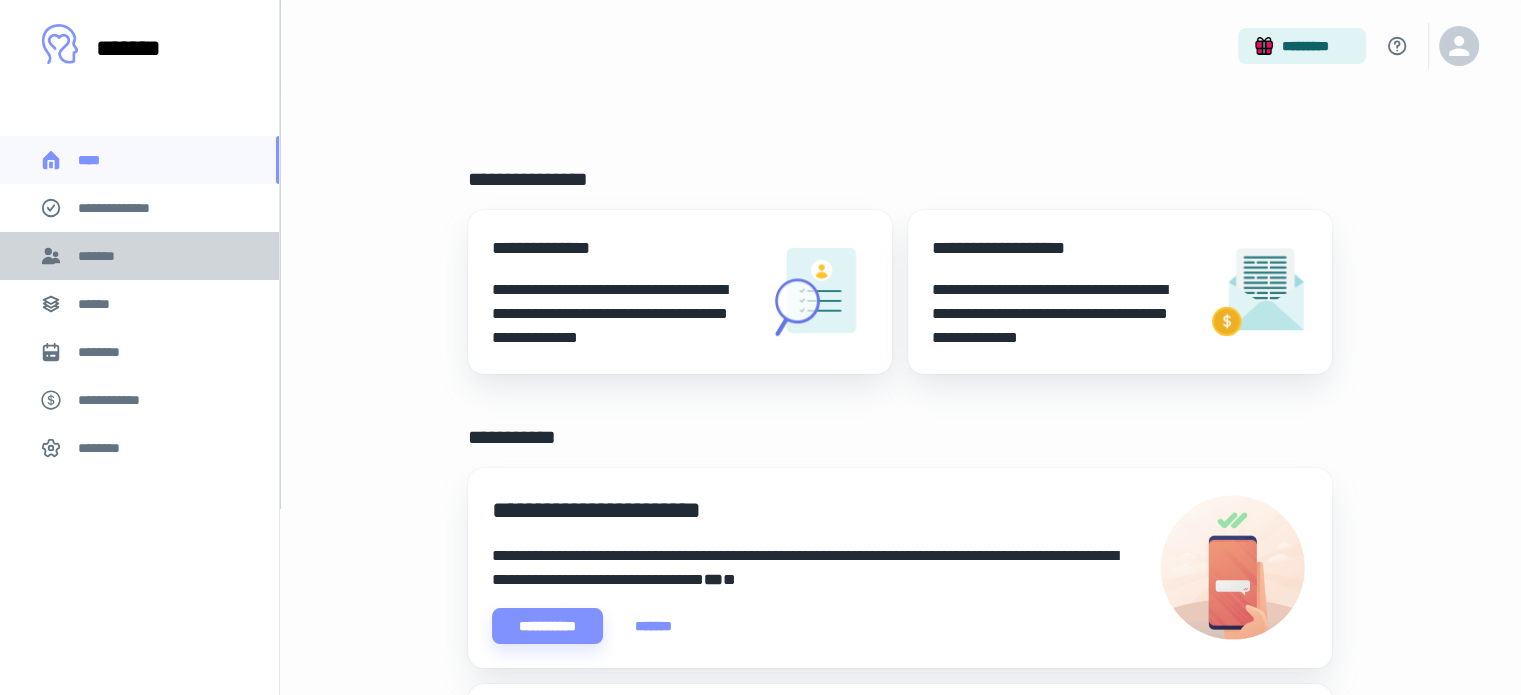 click on "*******" at bounding box center (101, 256) 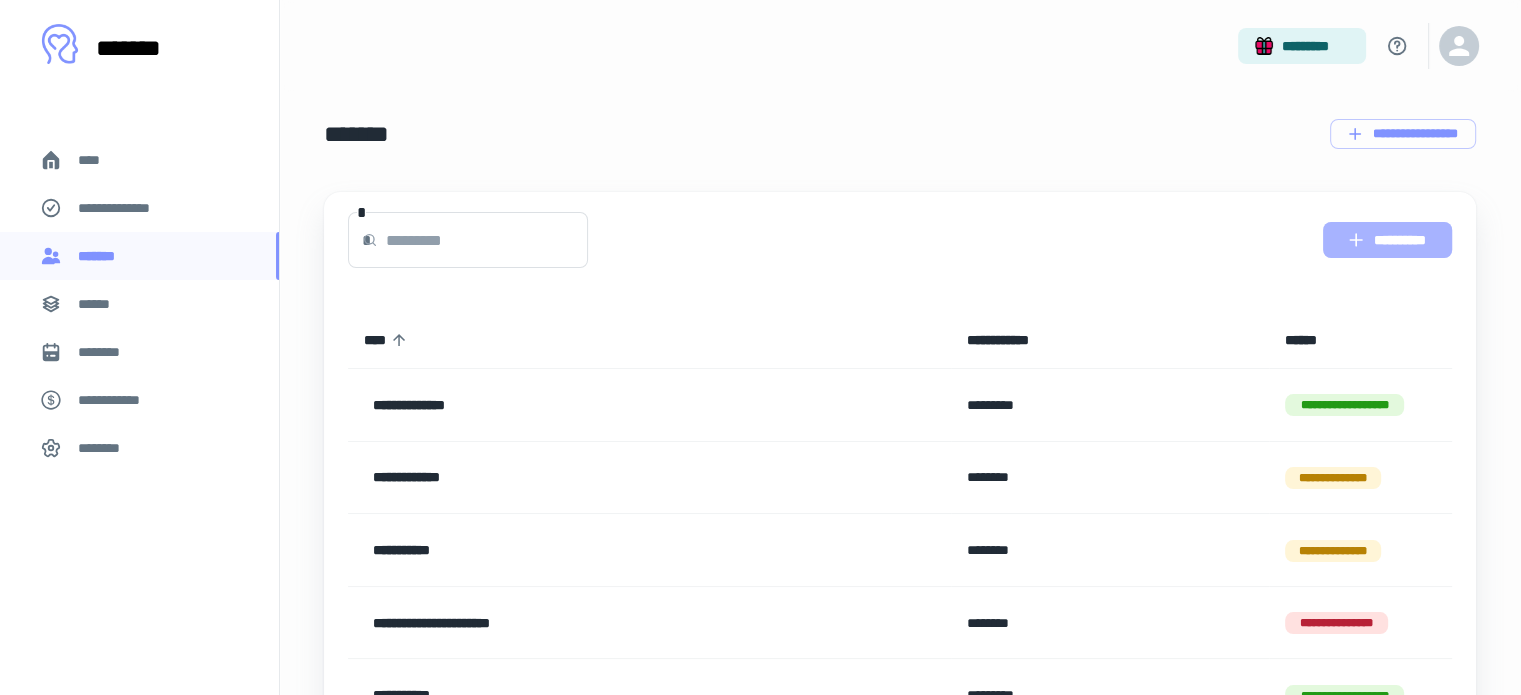 click on "**********" at bounding box center (1387, 240) 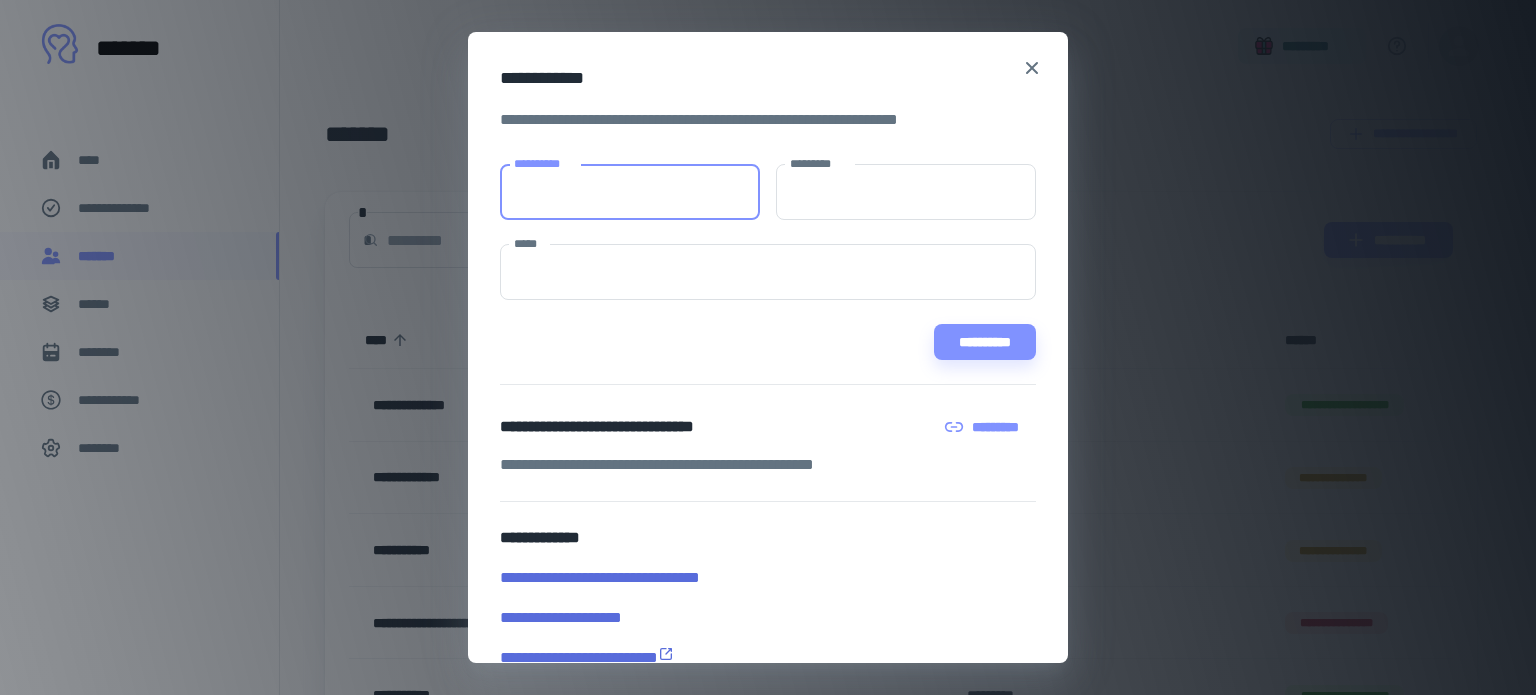 click on "**********" at bounding box center [630, 192] 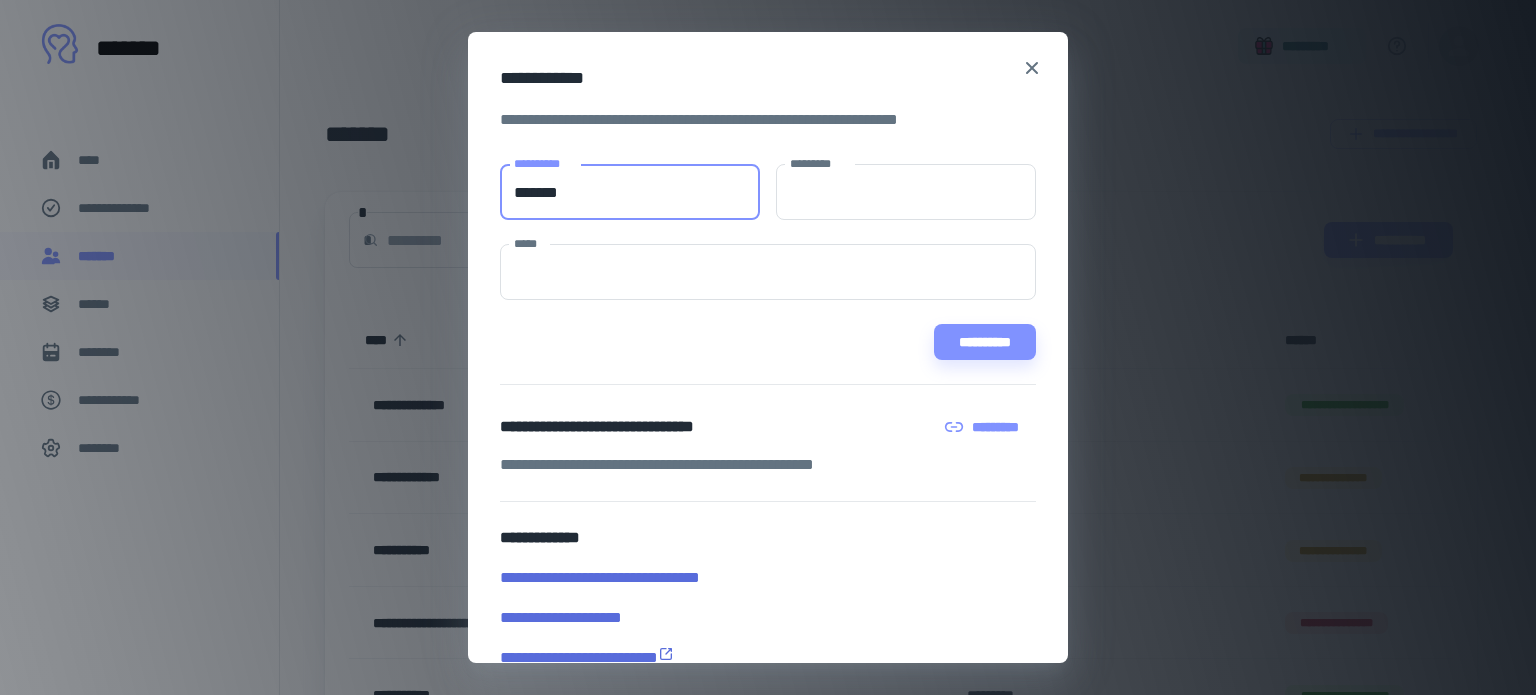 type on "*******" 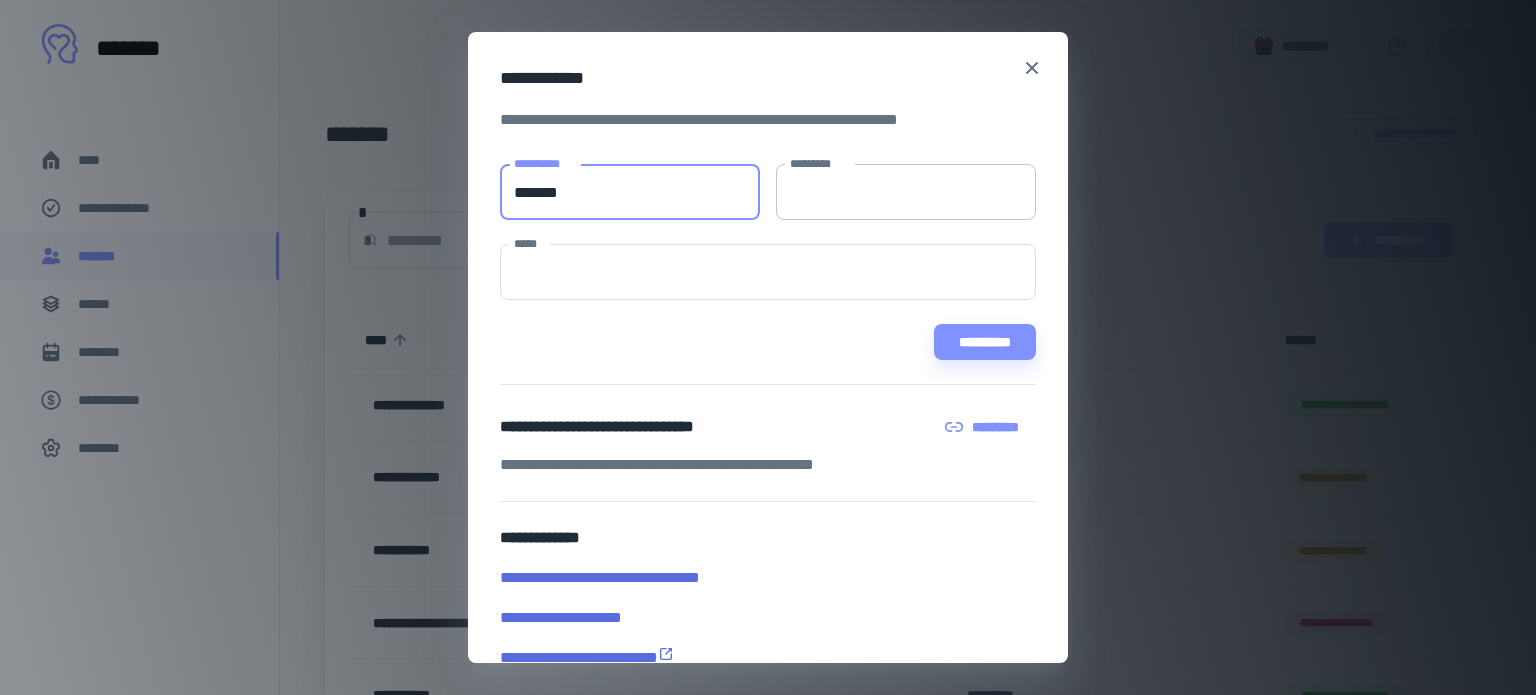 click on "*********" at bounding box center [906, 192] 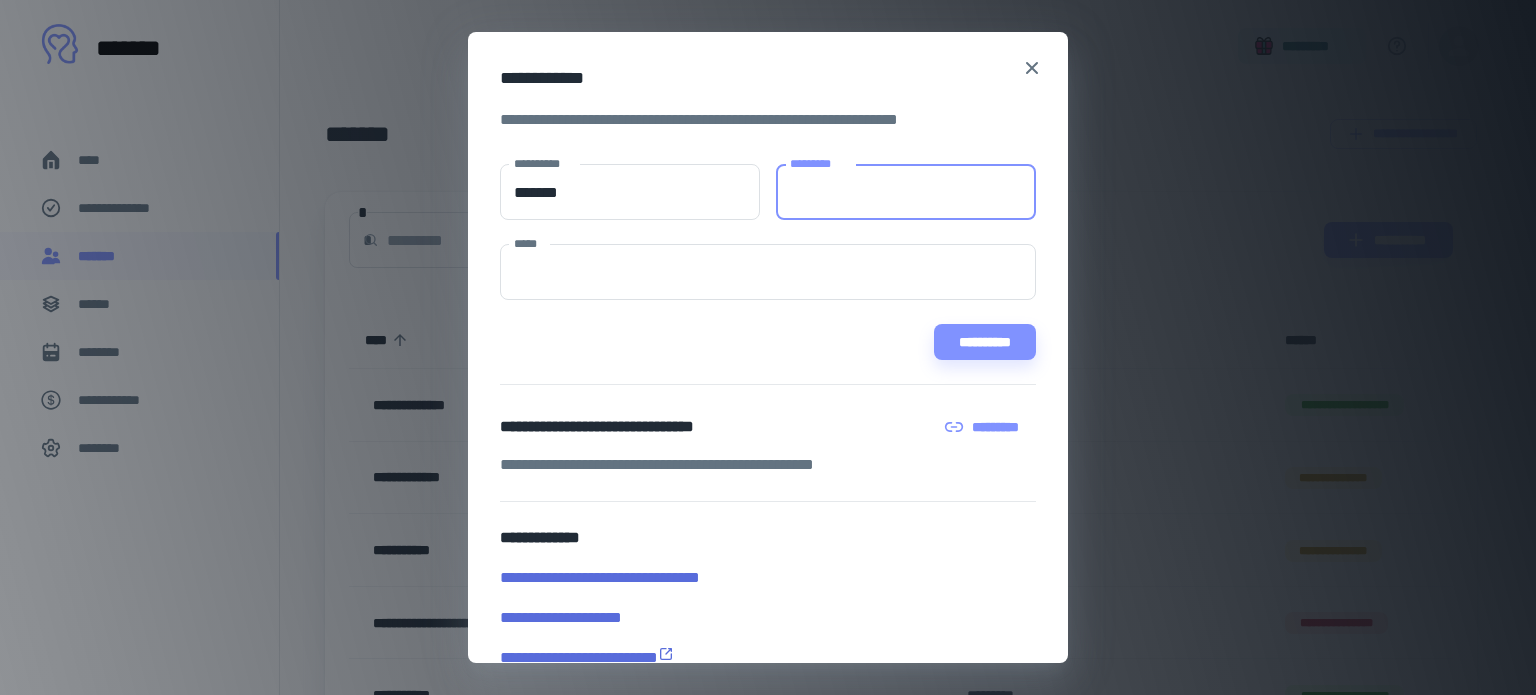 paste on "**********" 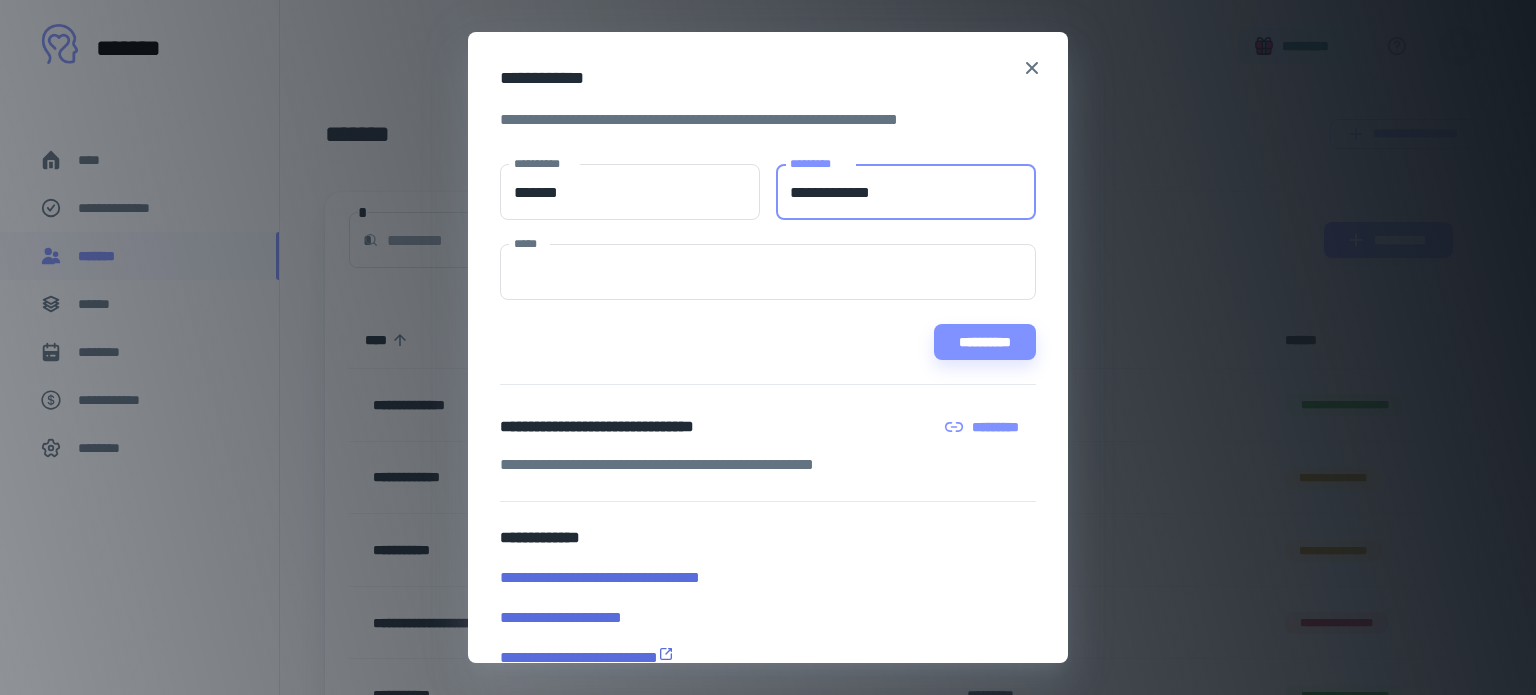 type on "**********" 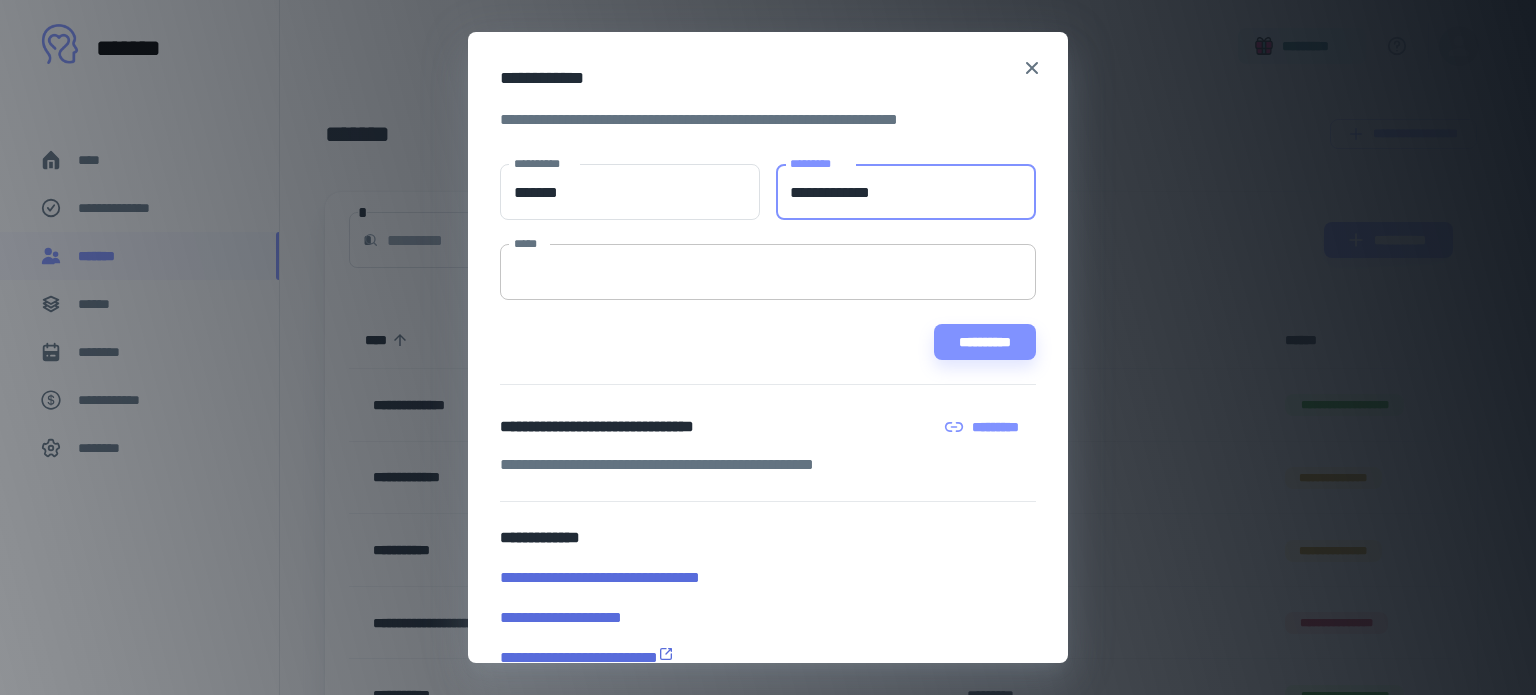 click on "*****" at bounding box center (768, 272) 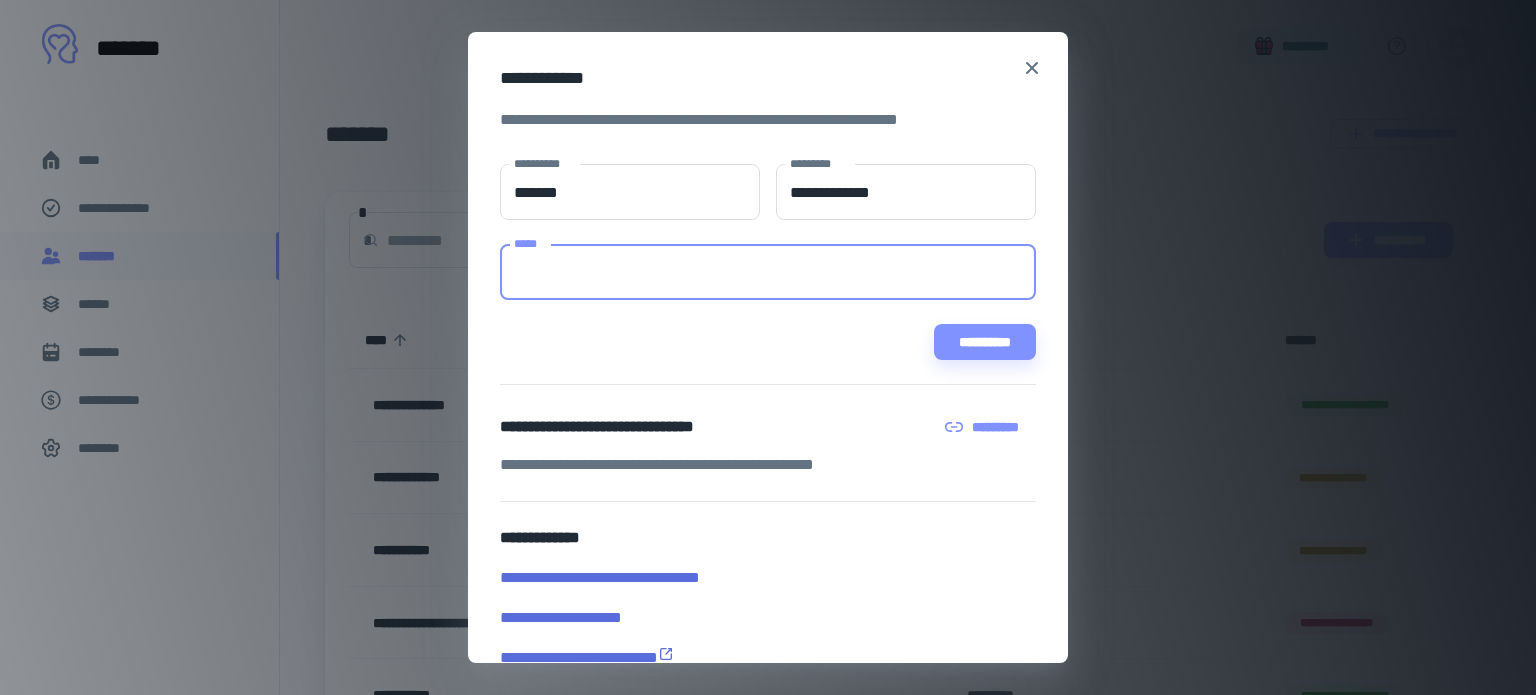 paste on "**********" 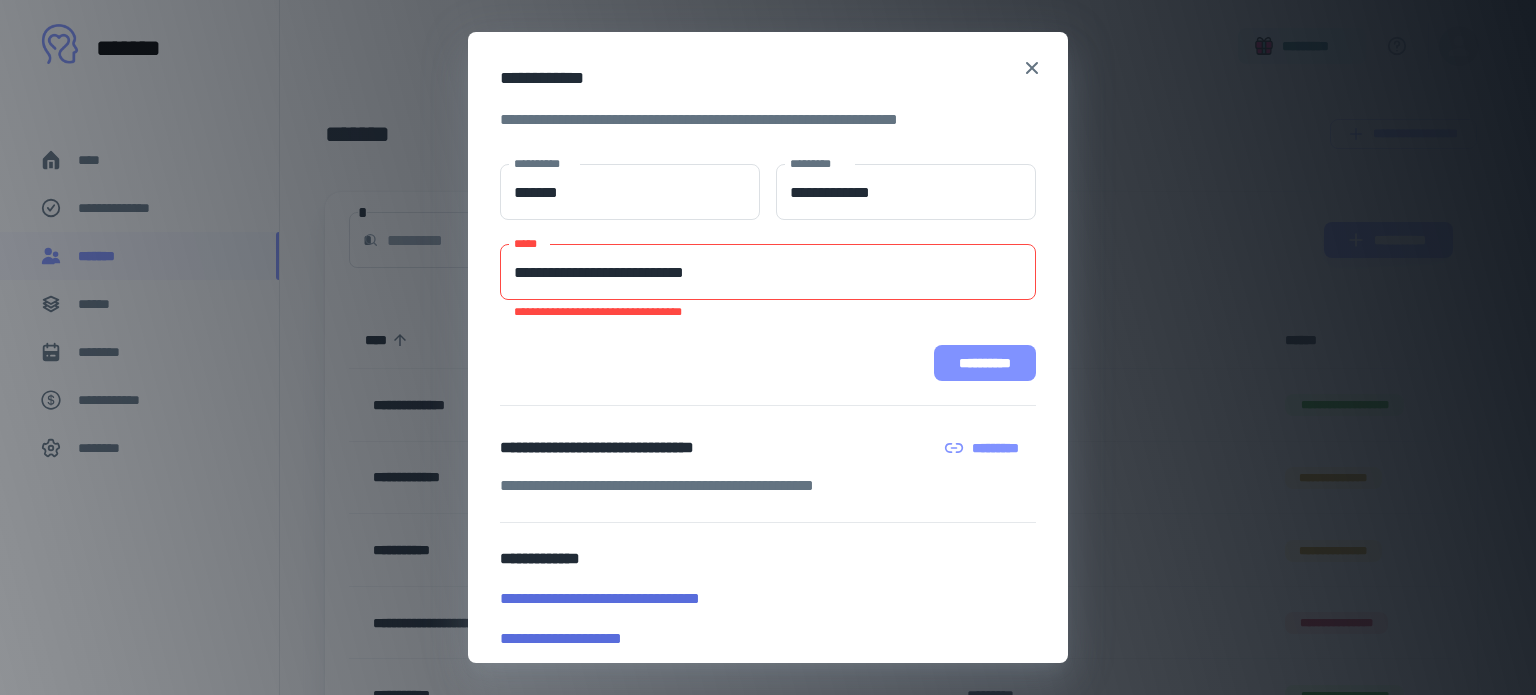click on "[FIRST] [LAST] [CITY] [STATE] [ZIP] [COUNTRY] [PHONE] [EMAIL]" at bounding box center [768, 272] 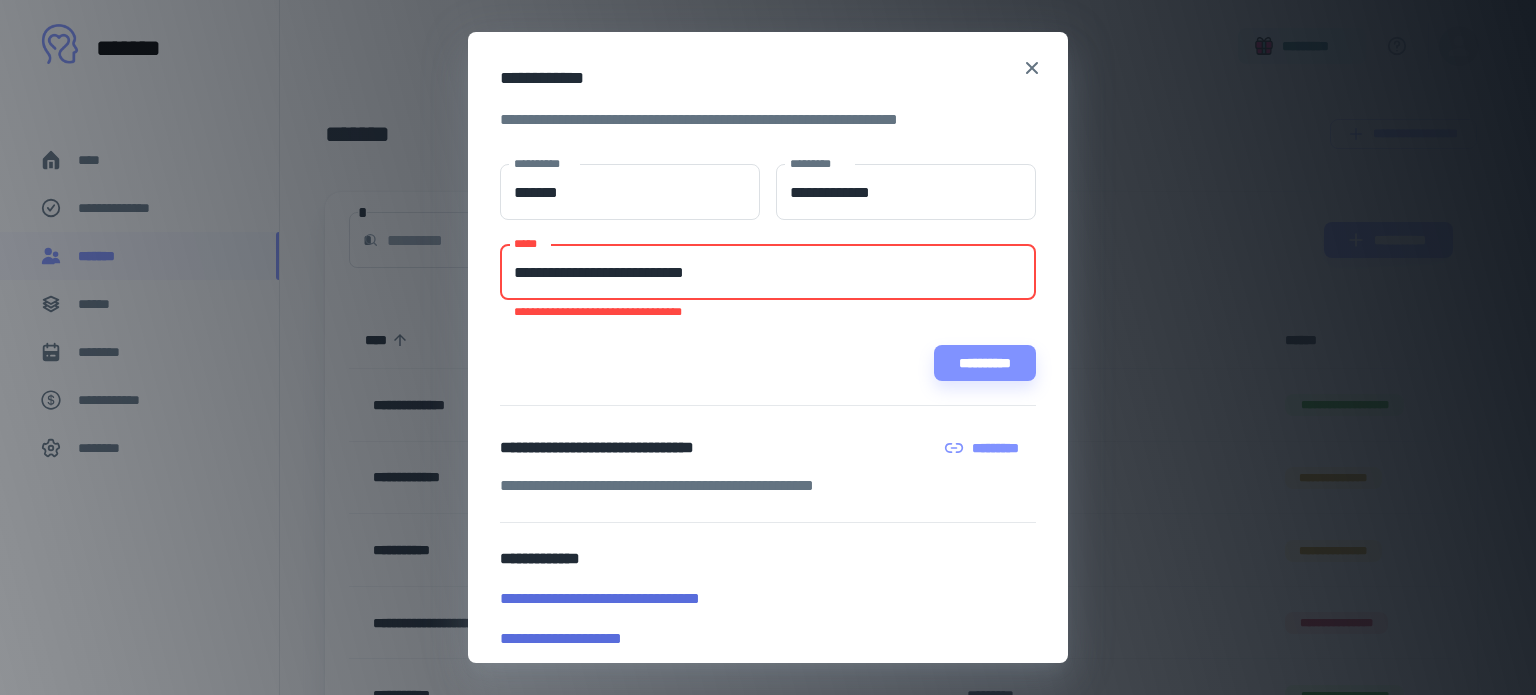 drag, startPoint x: 790, startPoint y: 277, endPoint x: 760, endPoint y: 283, distance: 30.594116 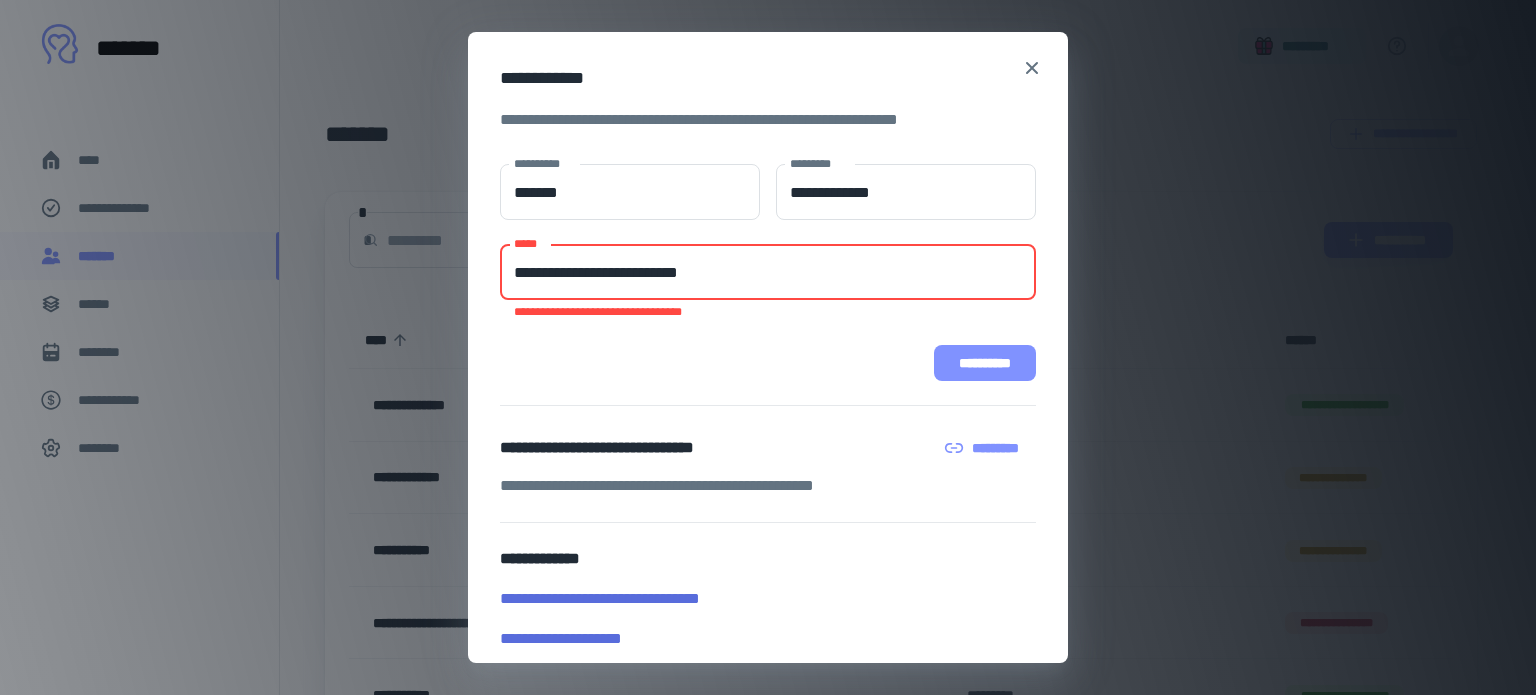 click on "**********" at bounding box center [985, 363] 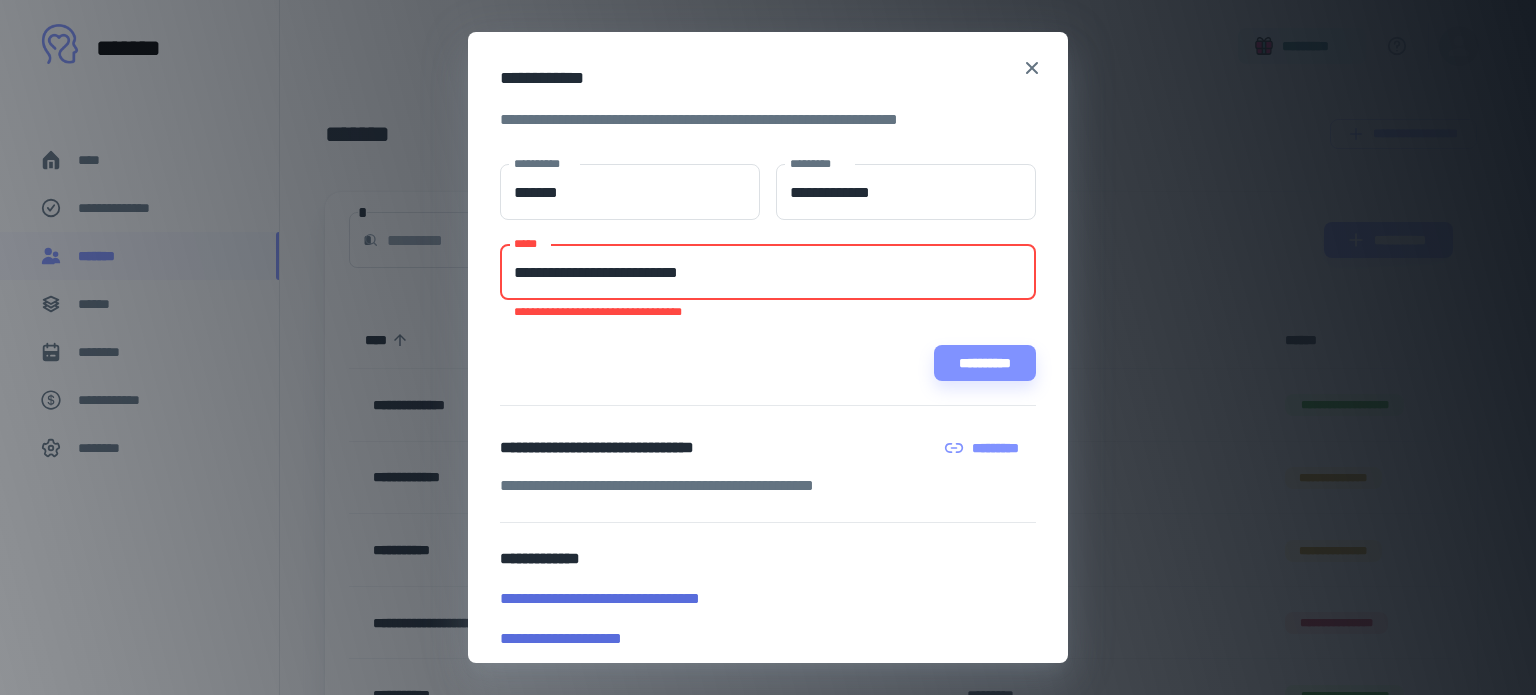 click on "**********" at bounding box center [768, 272] 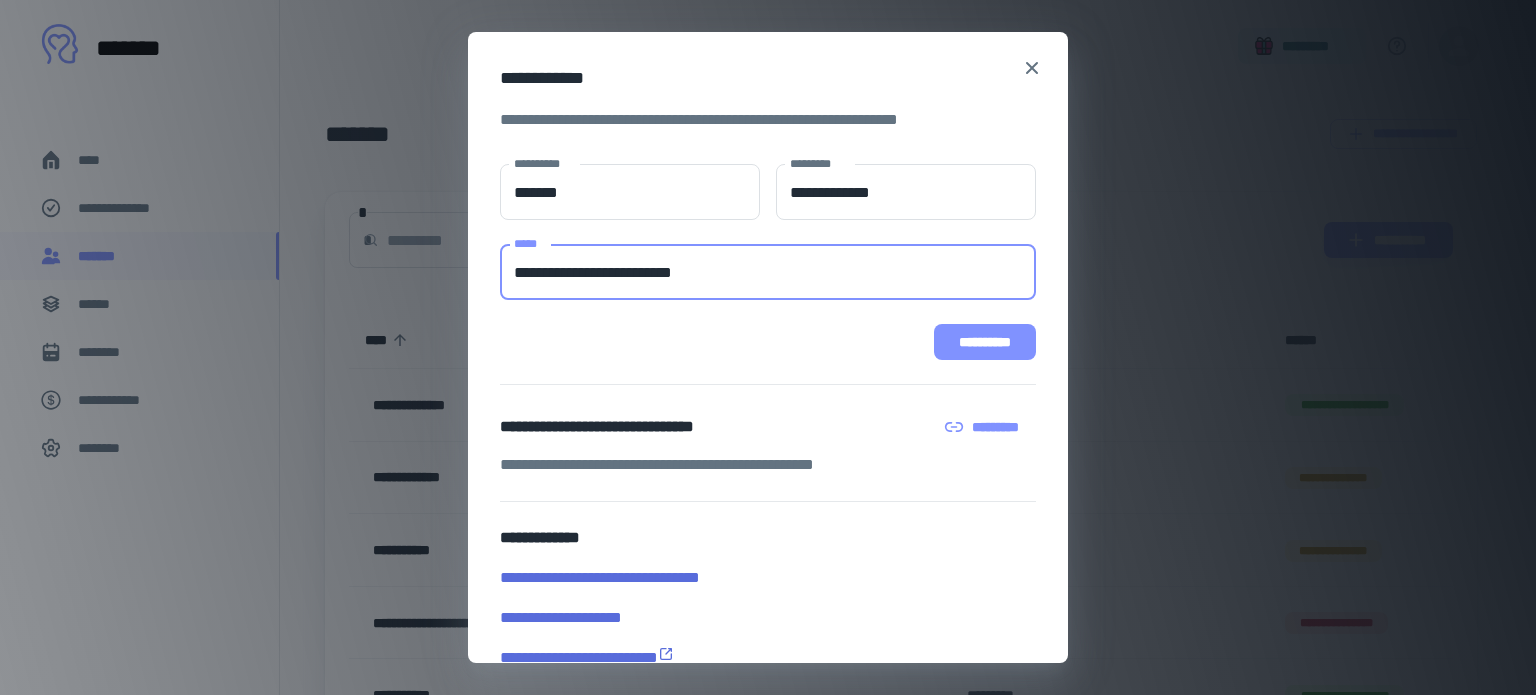 type on "**********" 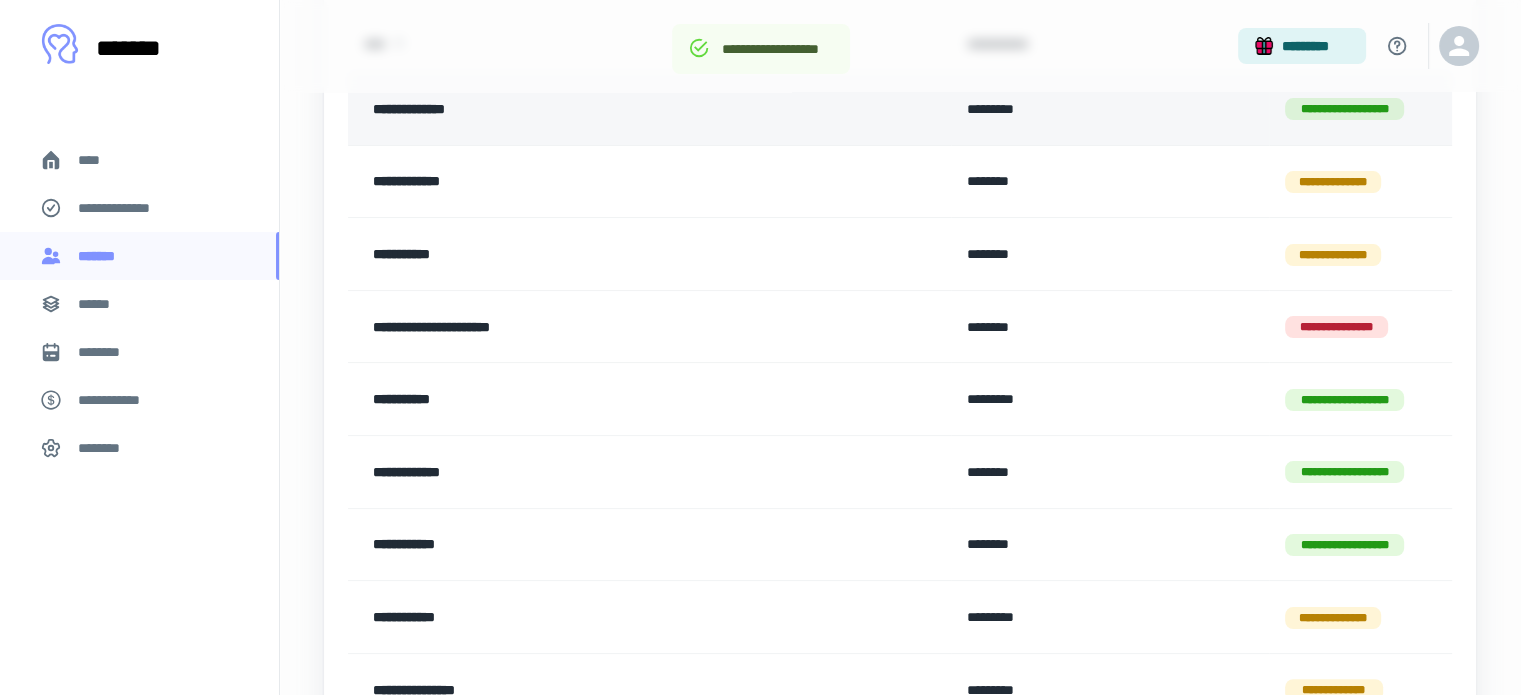 scroll, scrollTop: 300, scrollLeft: 0, axis: vertical 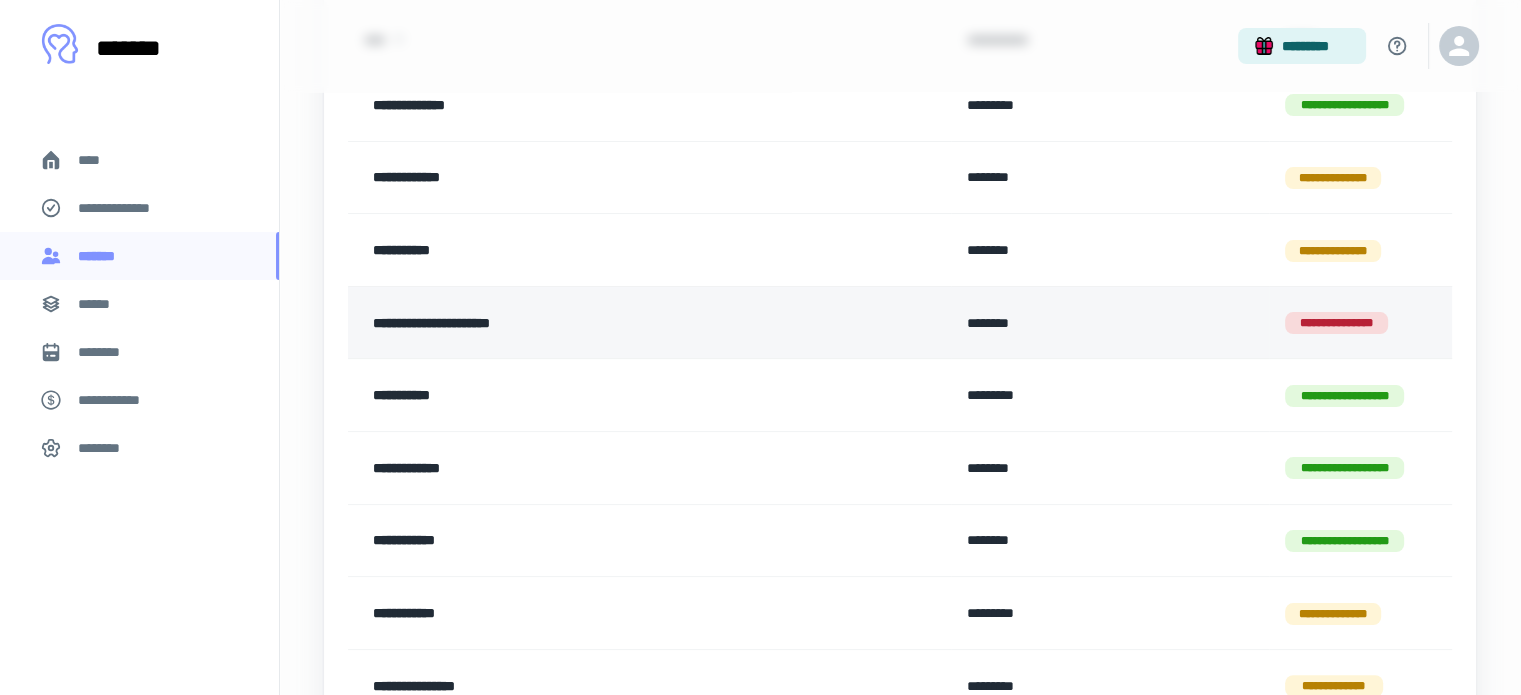 click on "**********" at bounding box center (597, 323) 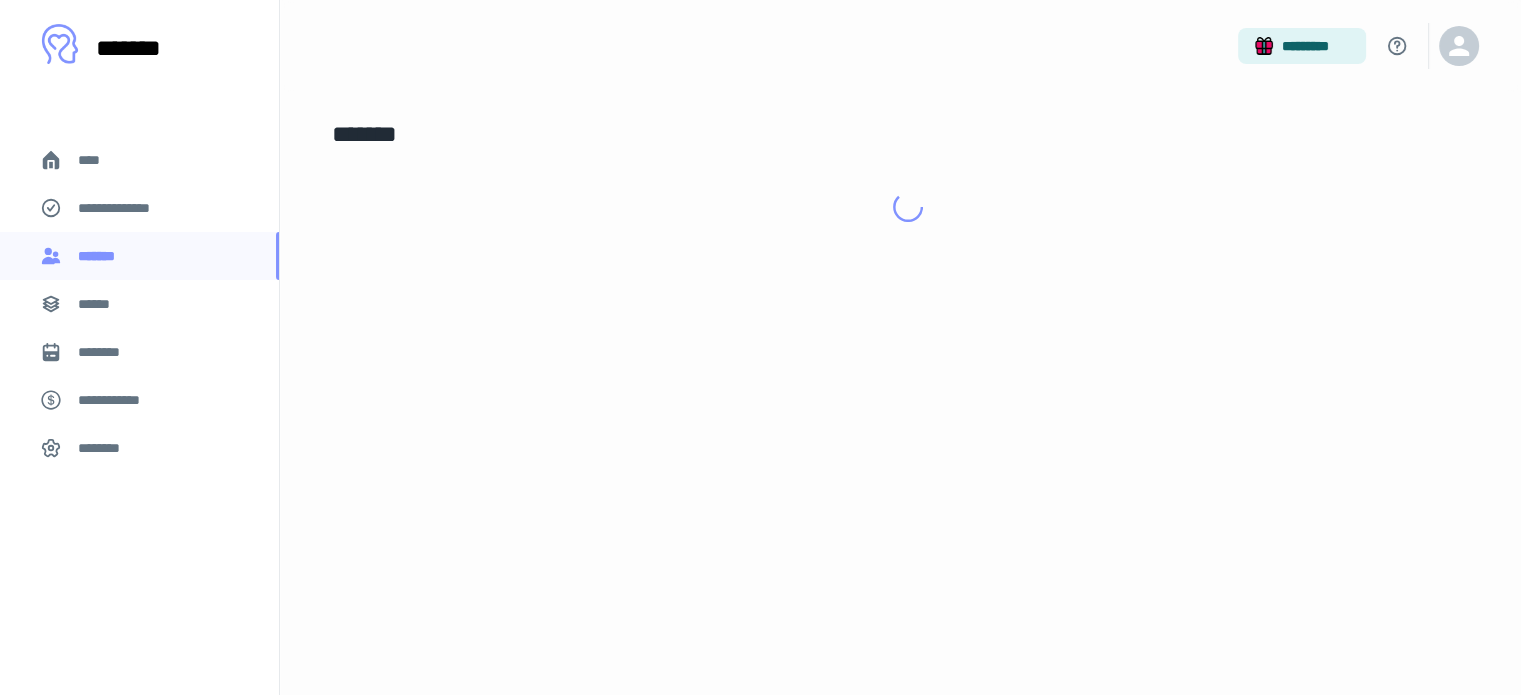 scroll, scrollTop: 0, scrollLeft: 0, axis: both 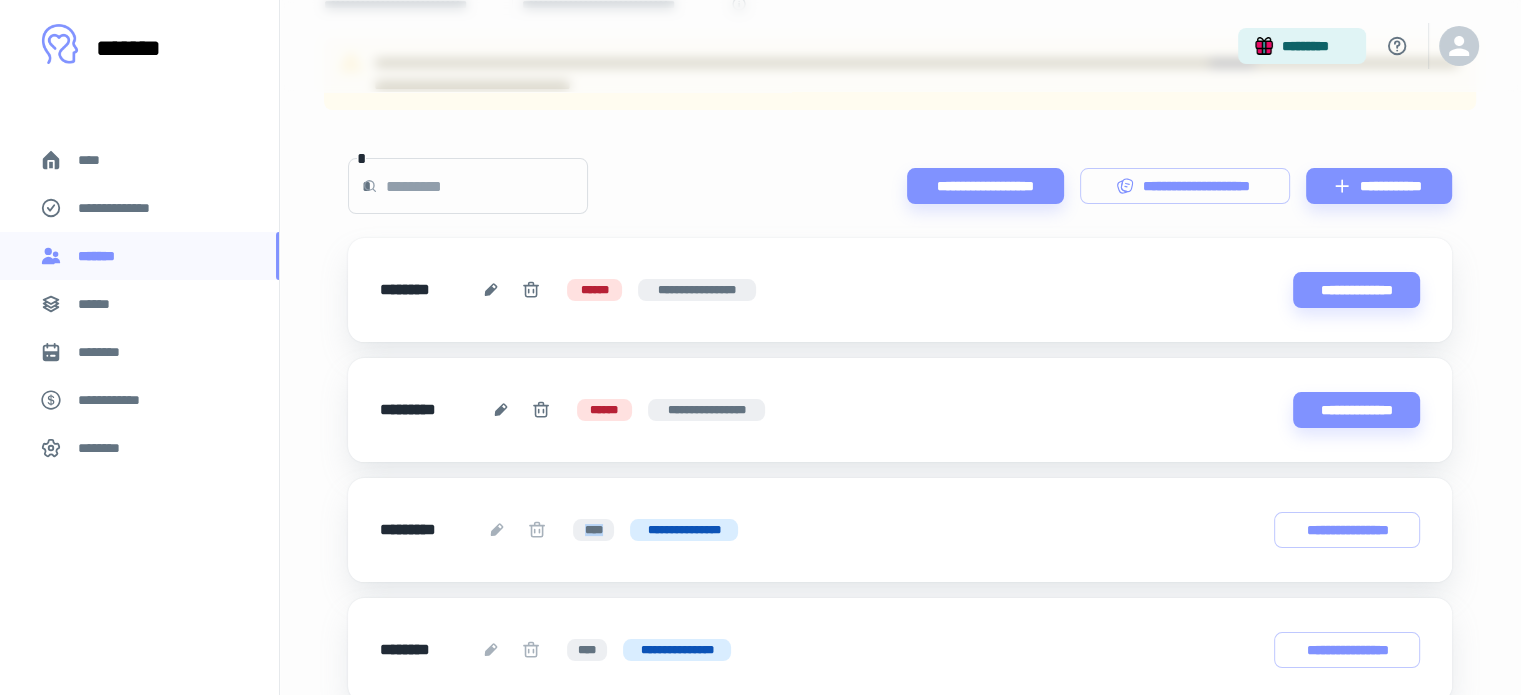 drag, startPoint x: 579, startPoint y: 535, endPoint x: 611, endPoint y: 531, distance: 32.24903 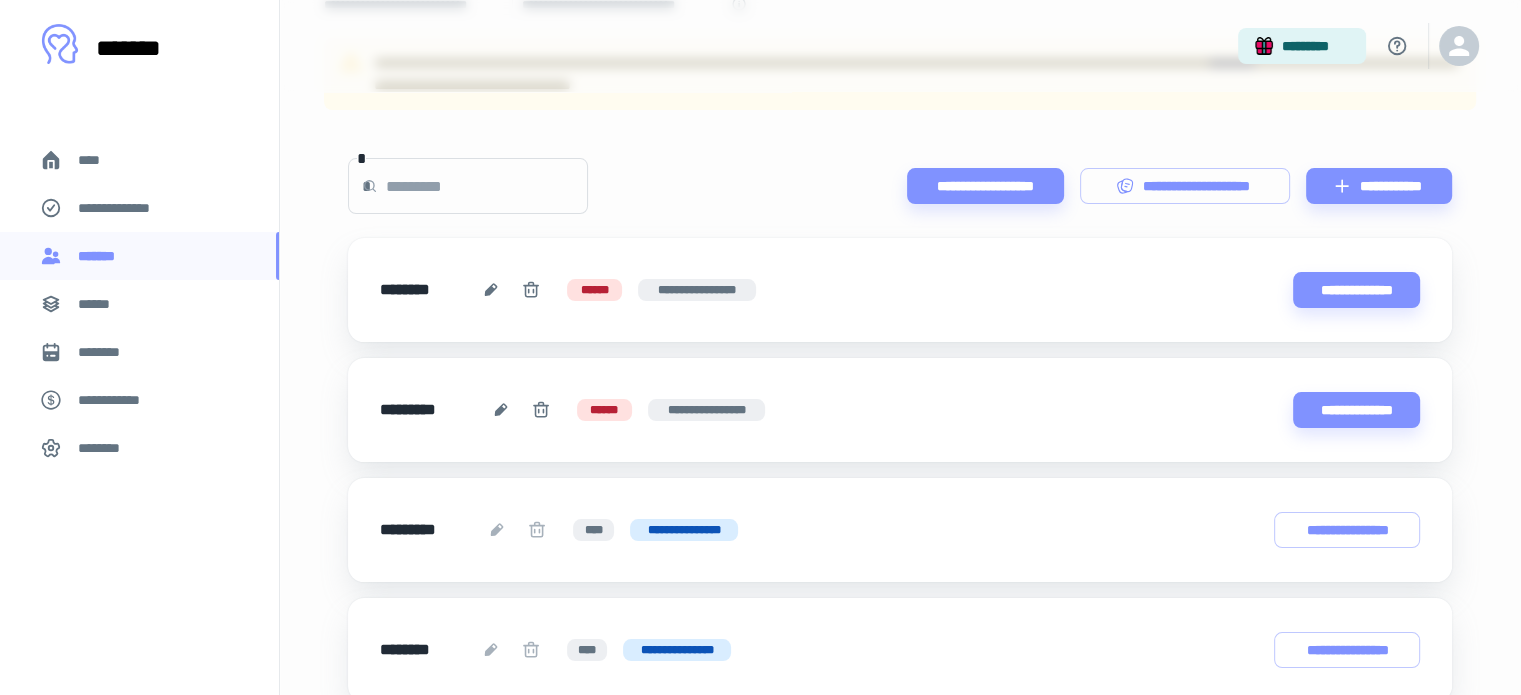 drag, startPoint x: 1074, startPoint y: 517, endPoint x: 1103, endPoint y: 517, distance: 29 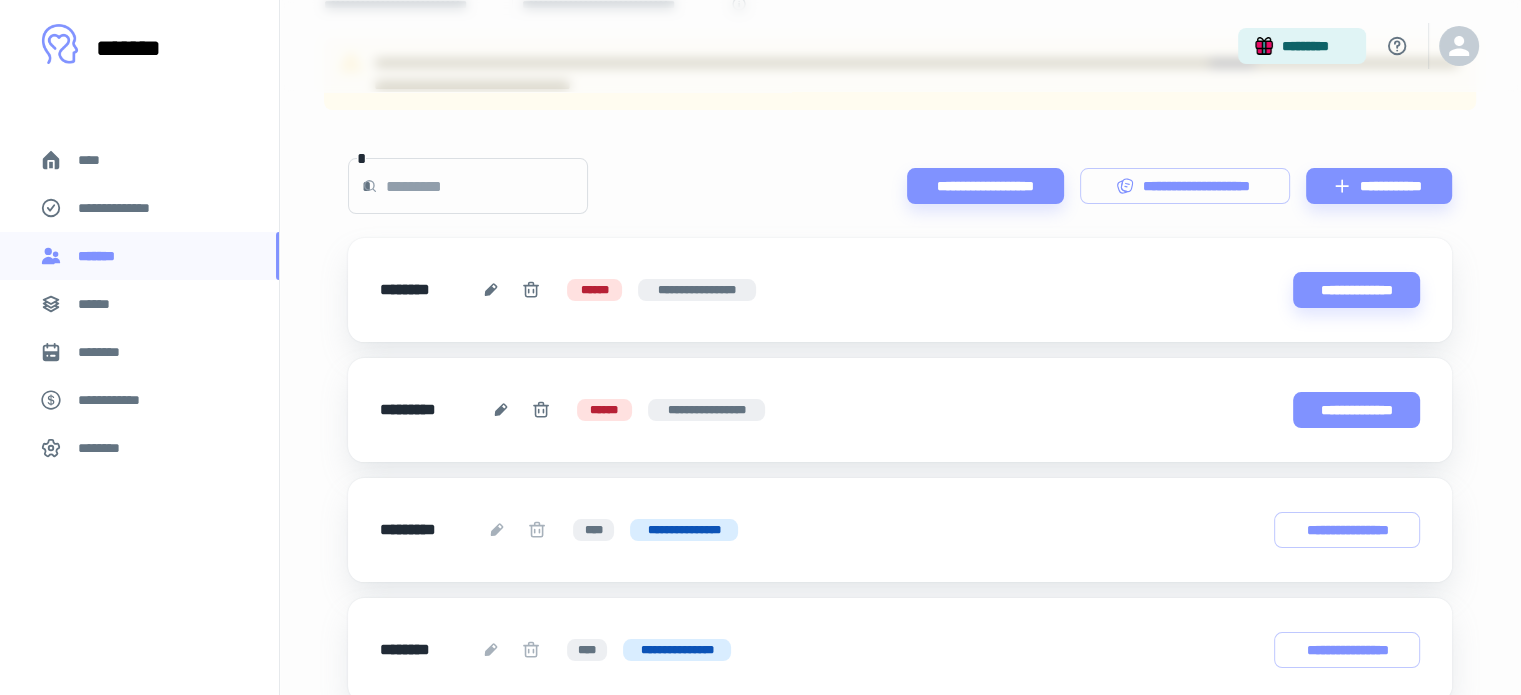 click on "**********" at bounding box center [1357, 410] 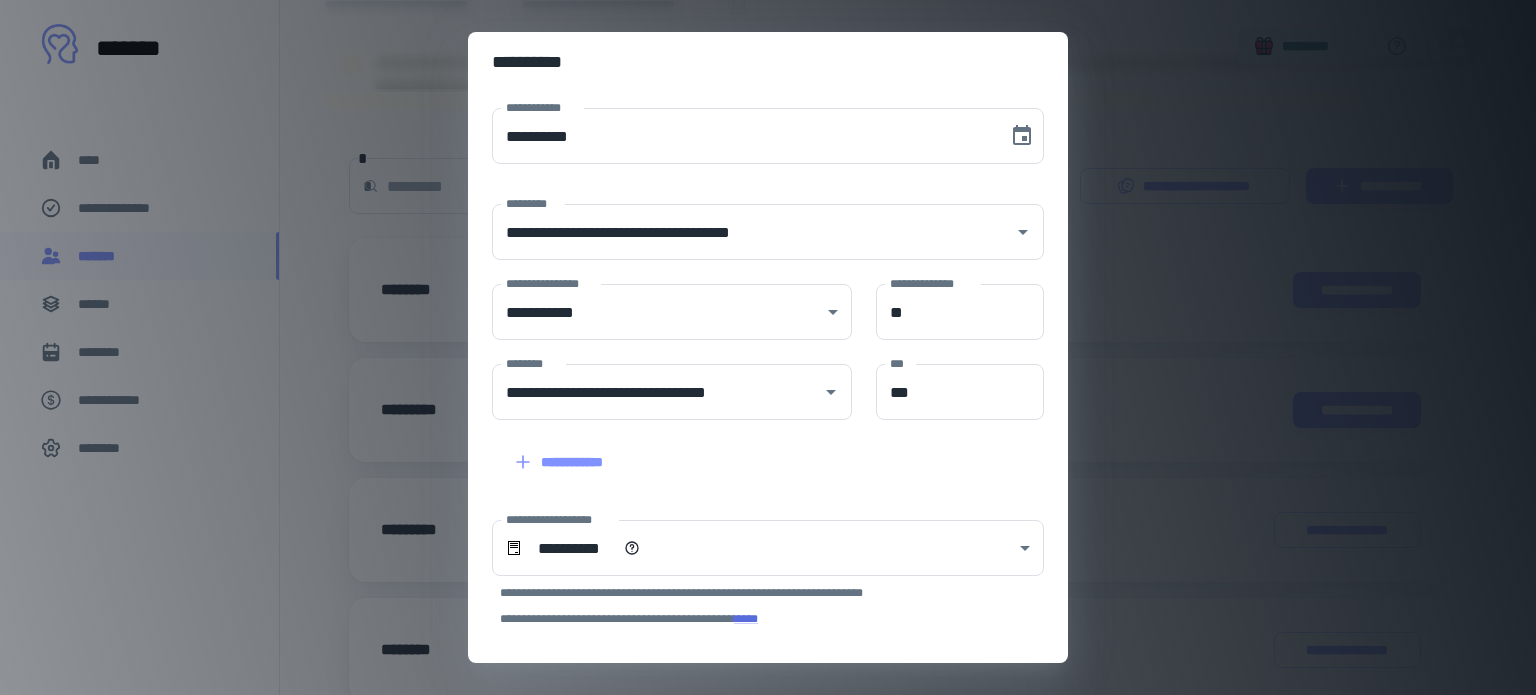 click on "**********" at bounding box center [560, 462] 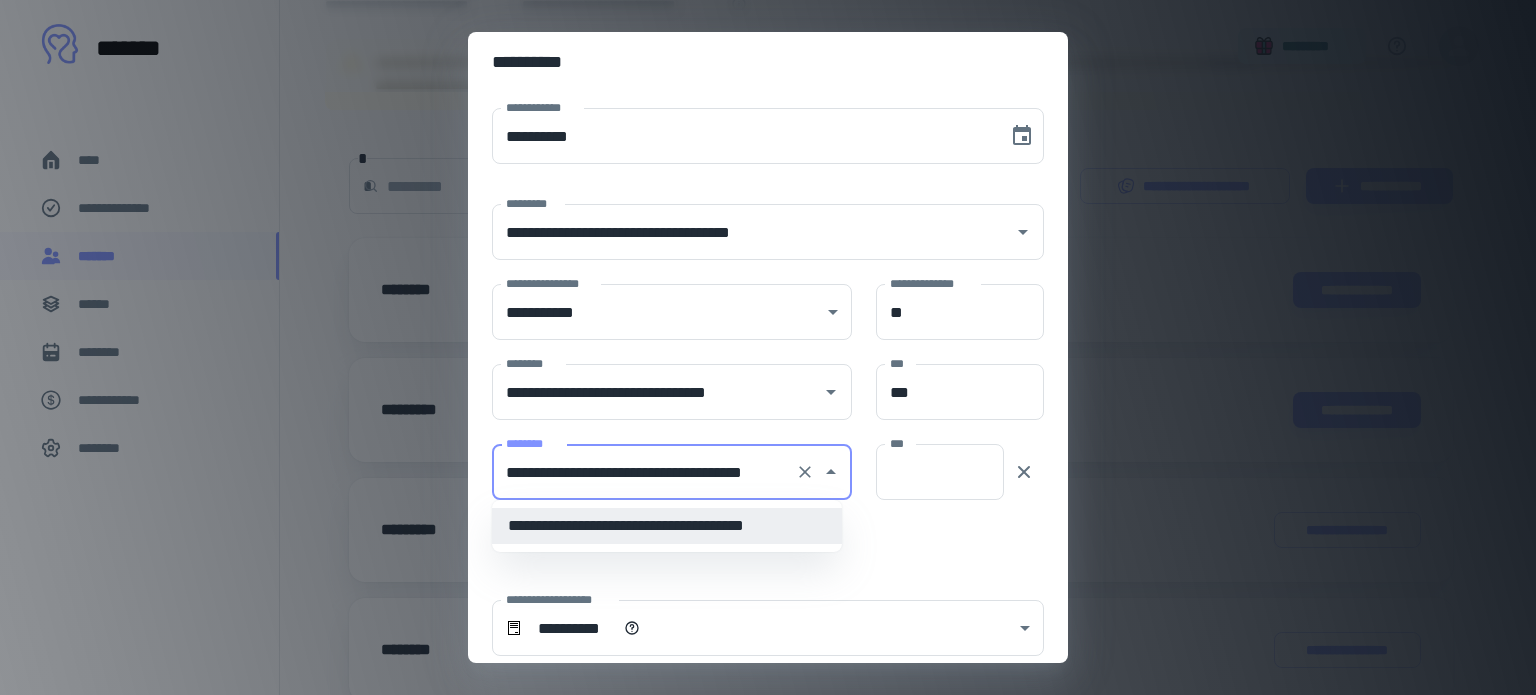 click on "**********" at bounding box center (644, 472) 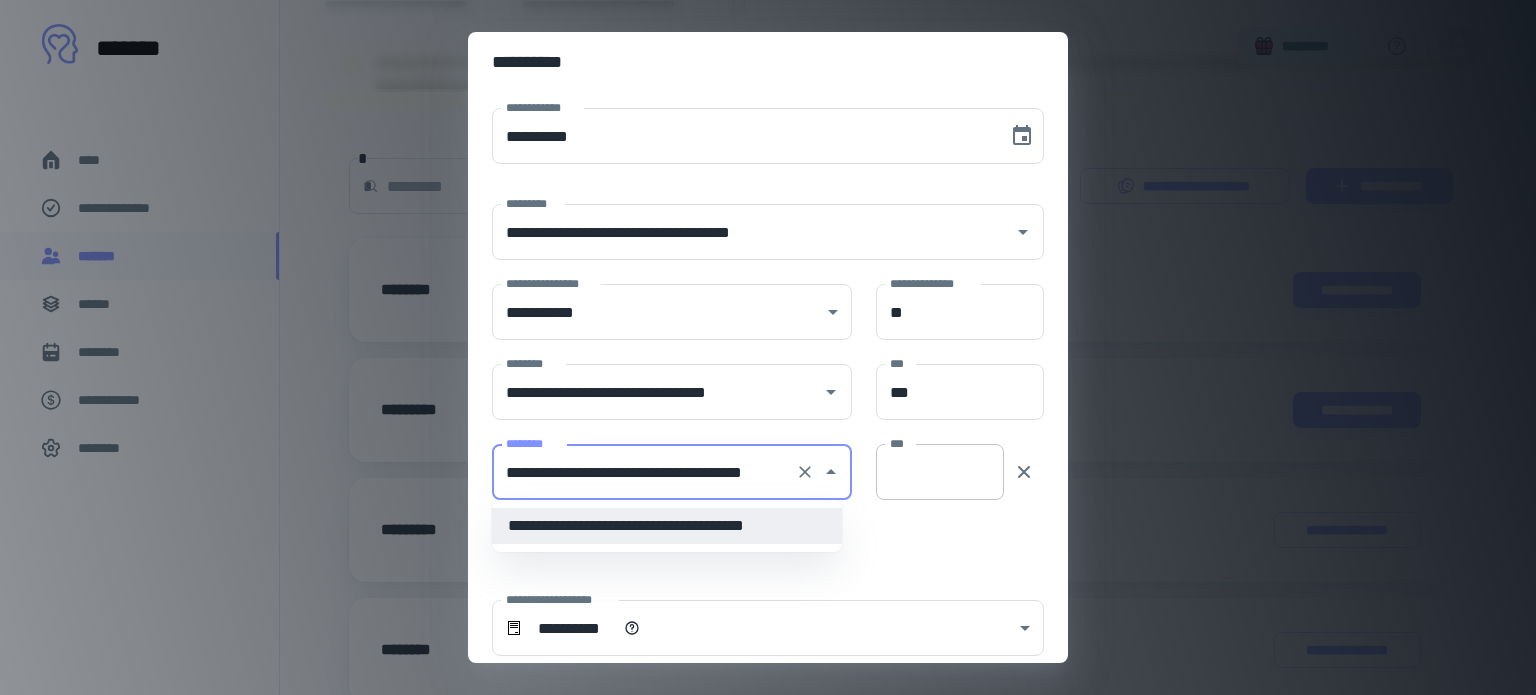 click on "***" at bounding box center [940, 472] 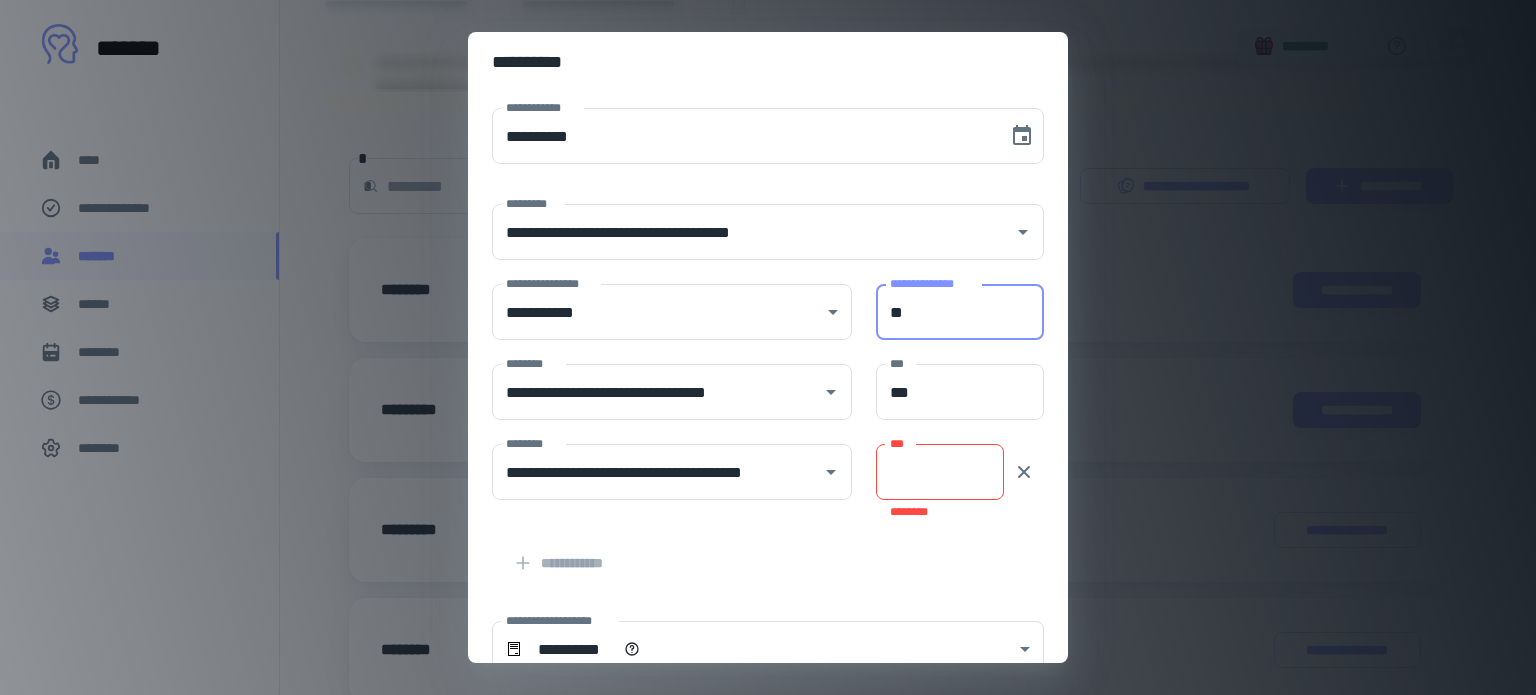 drag, startPoint x: 923, startPoint y: 316, endPoint x: 912, endPoint y: 316, distance: 11 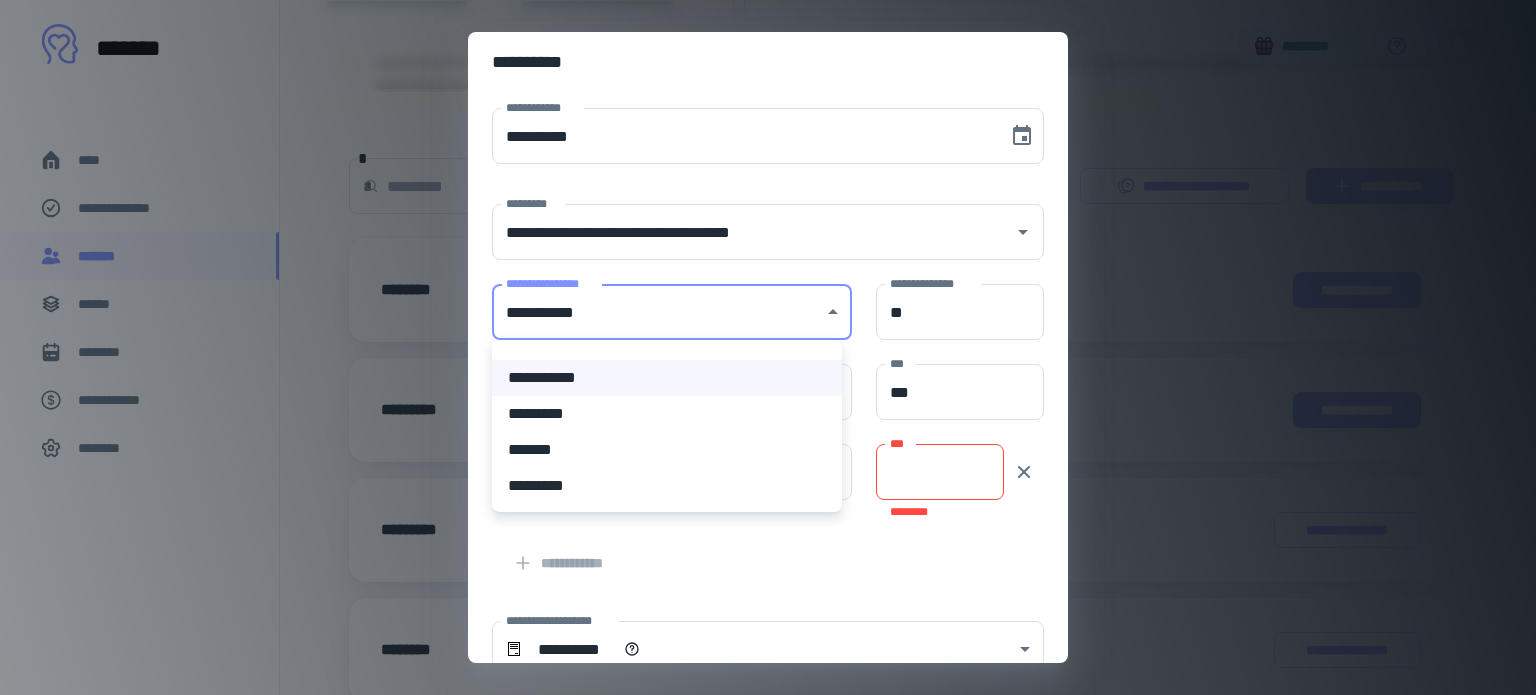 click on "[FIRST] [LAST] [CITY] [STATE] [ZIP] [COUNTRY] [PHONE] [EMAIL] [ADDRESS] [DATE]" at bounding box center (768, 147) 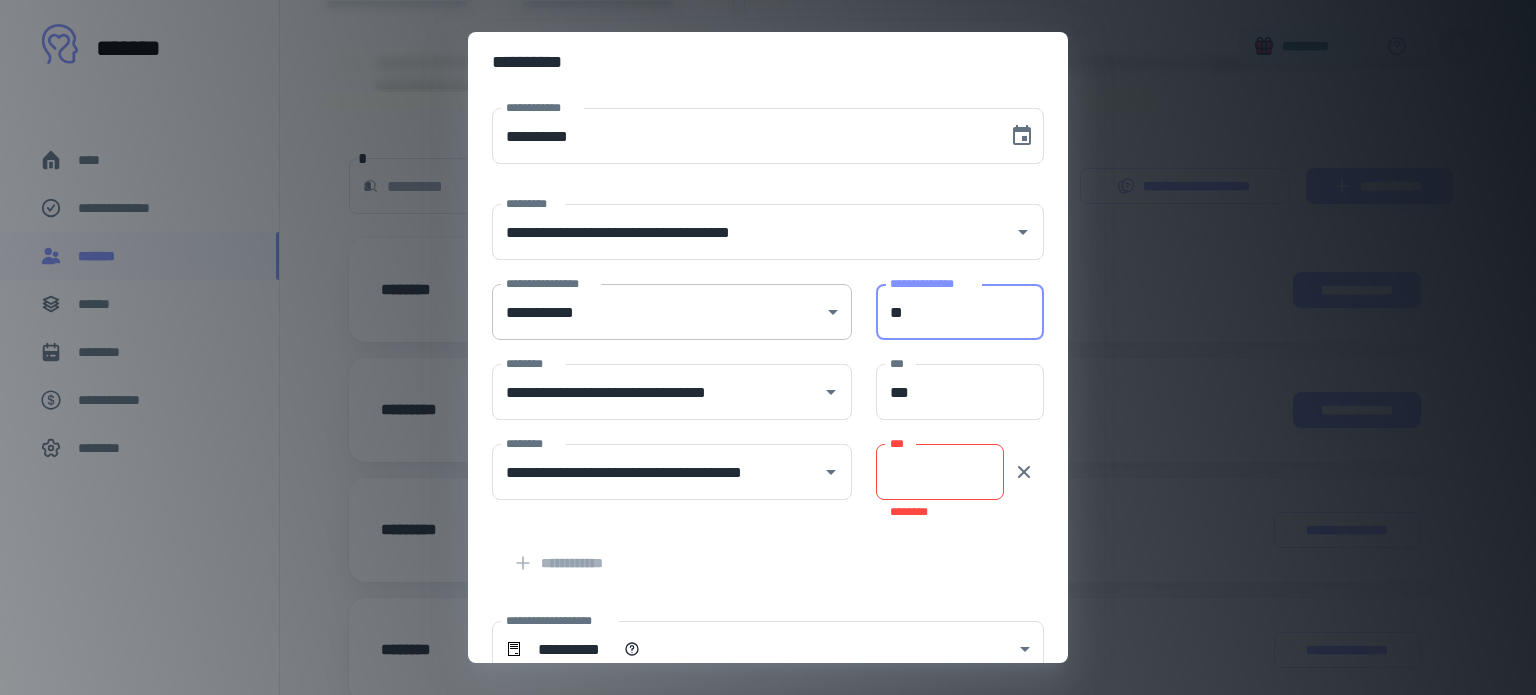drag, startPoint x: 924, startPoint y: 308, endPoint x: 796, endPoint y: 305, distance: 128.03516 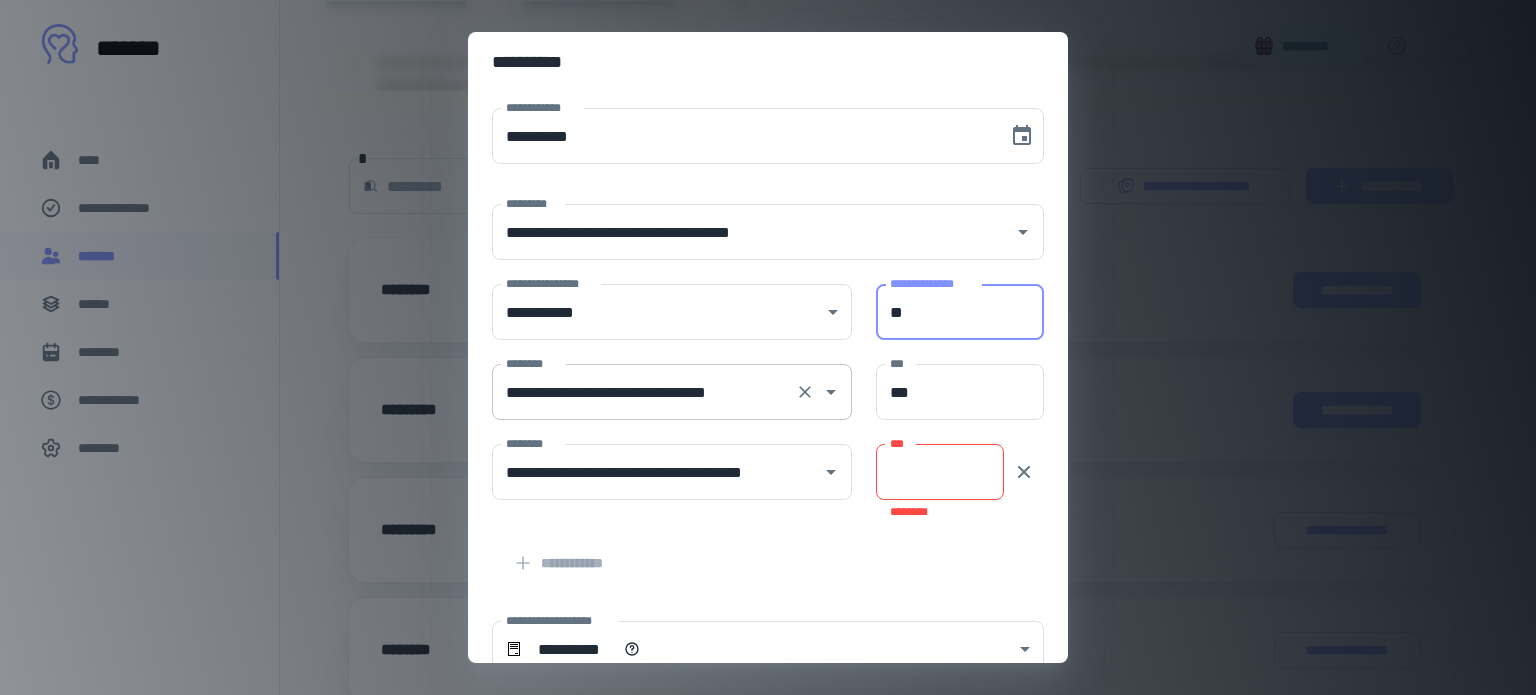click on "[FIRST] [LAST]" at bounding box center (672, 392) 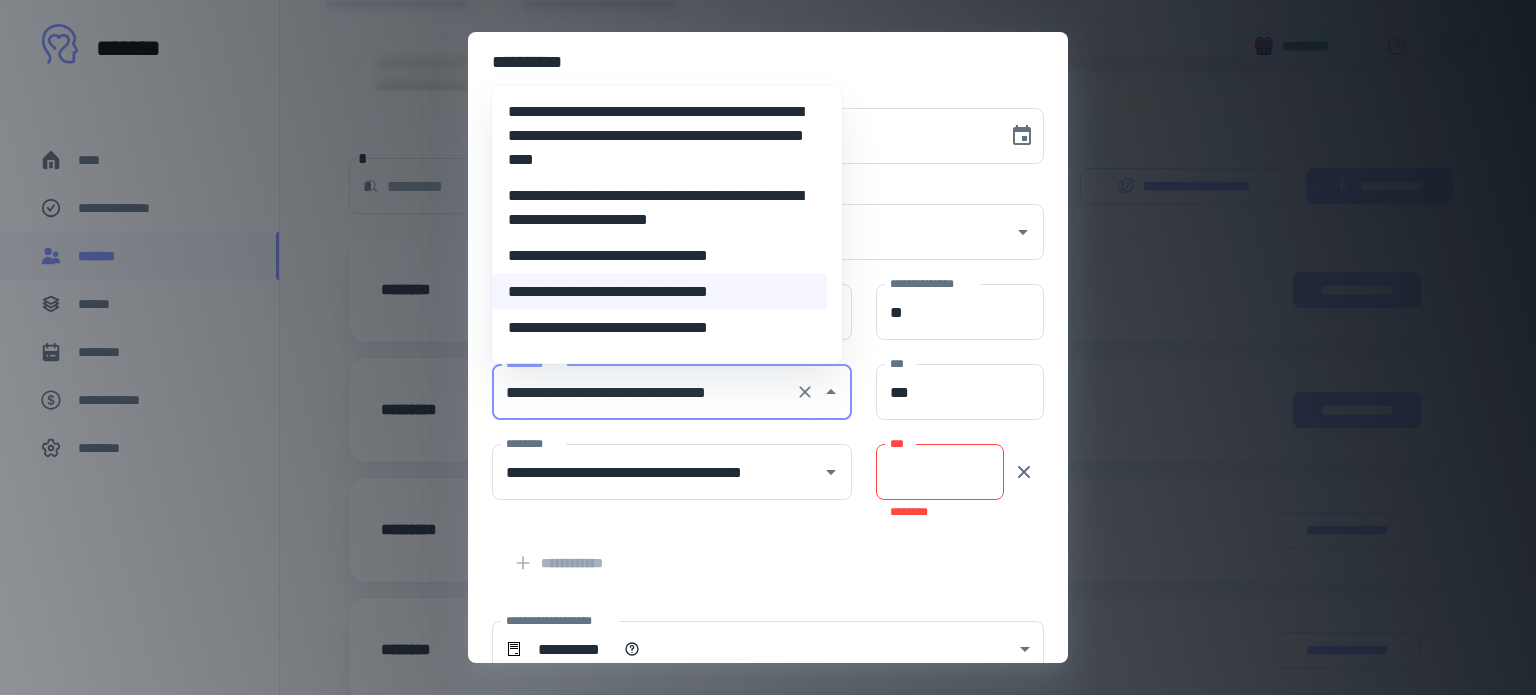 click on "**********" at bounding box center (659, 328) 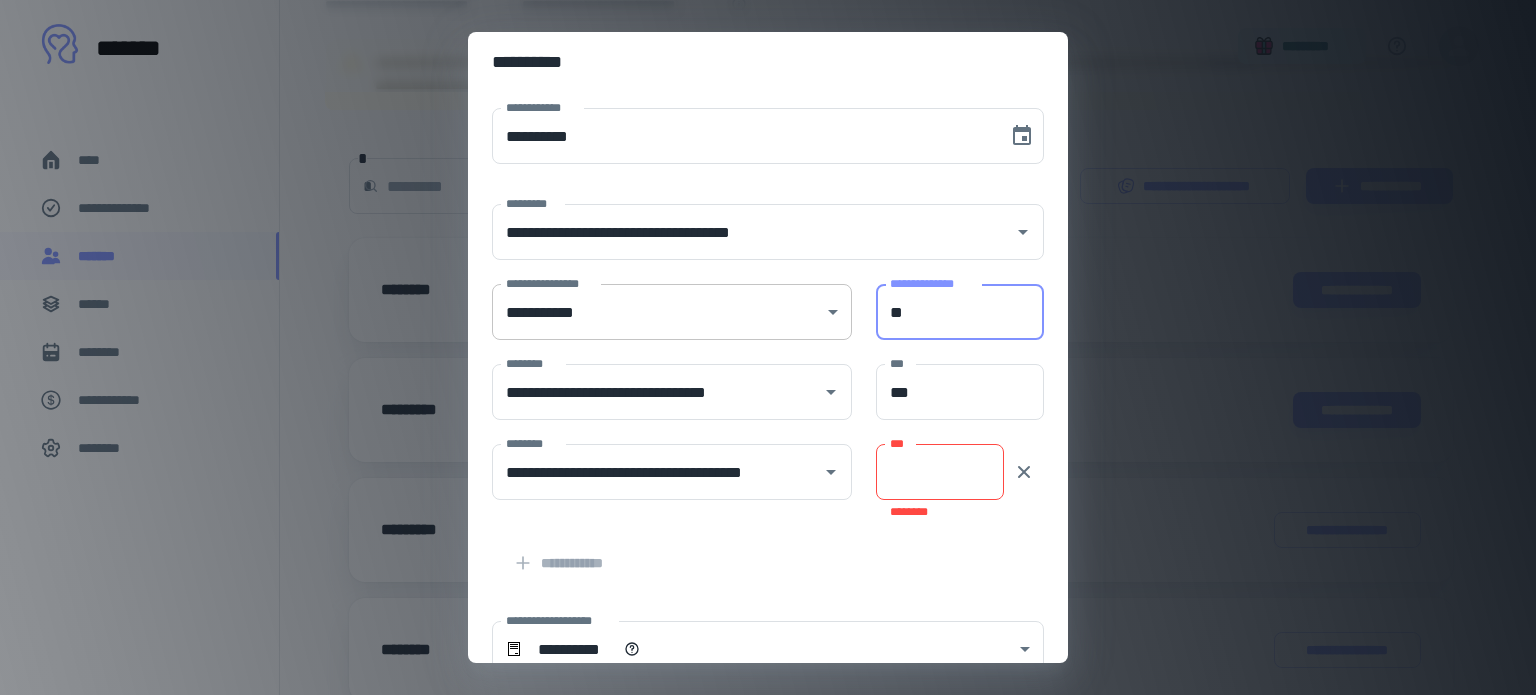 drag, startPoint x: 922, startPoint y: 296, endPoint x: 830, endPoint y: 291, distance: 92.13577 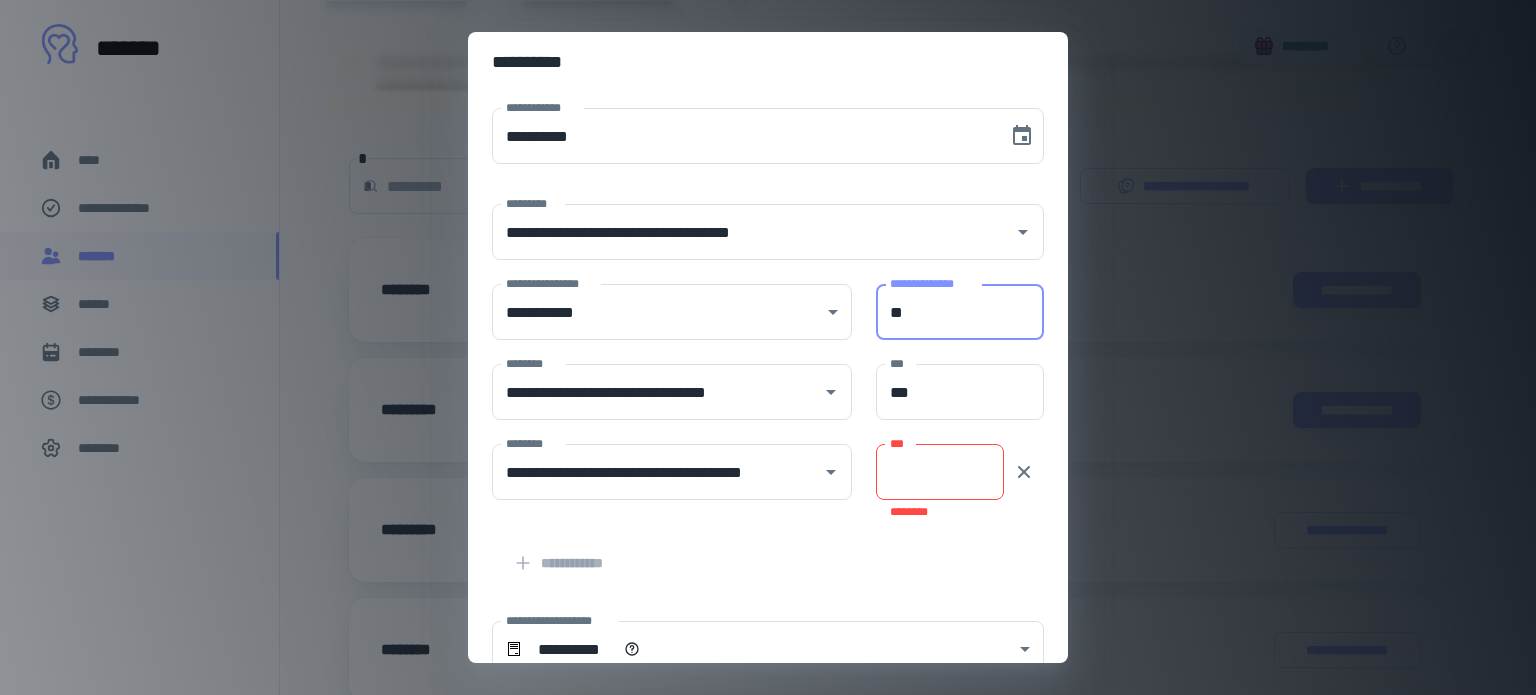 type on "**" 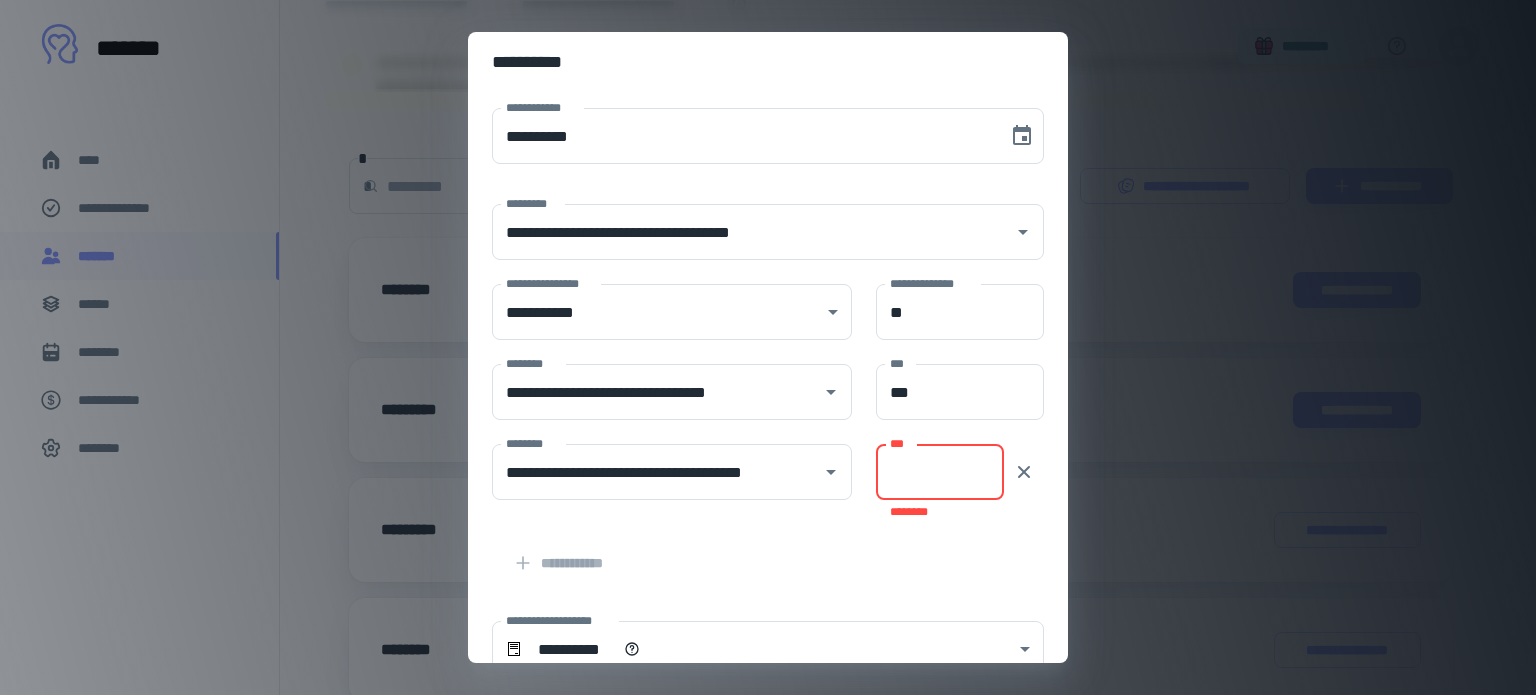 click on "***" at bounding box center (940, 472) 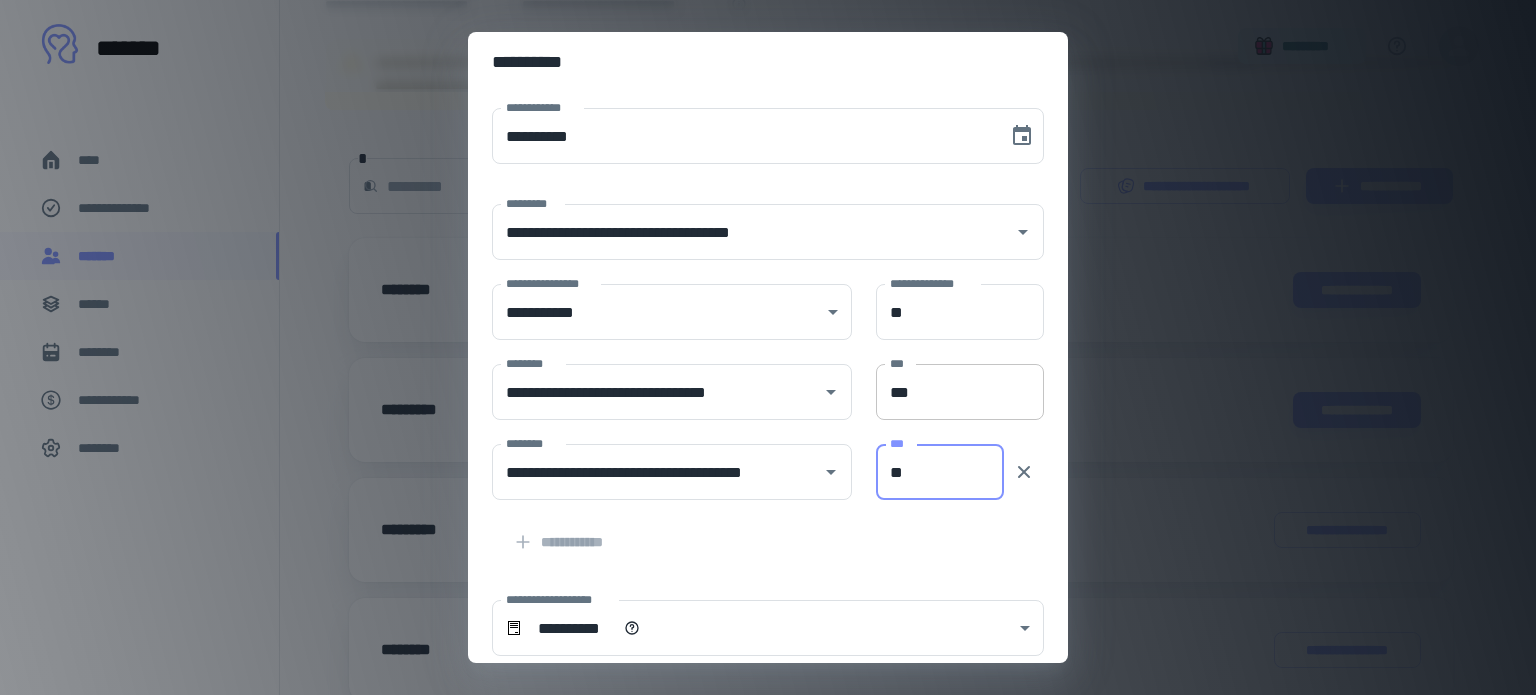 type on "**" 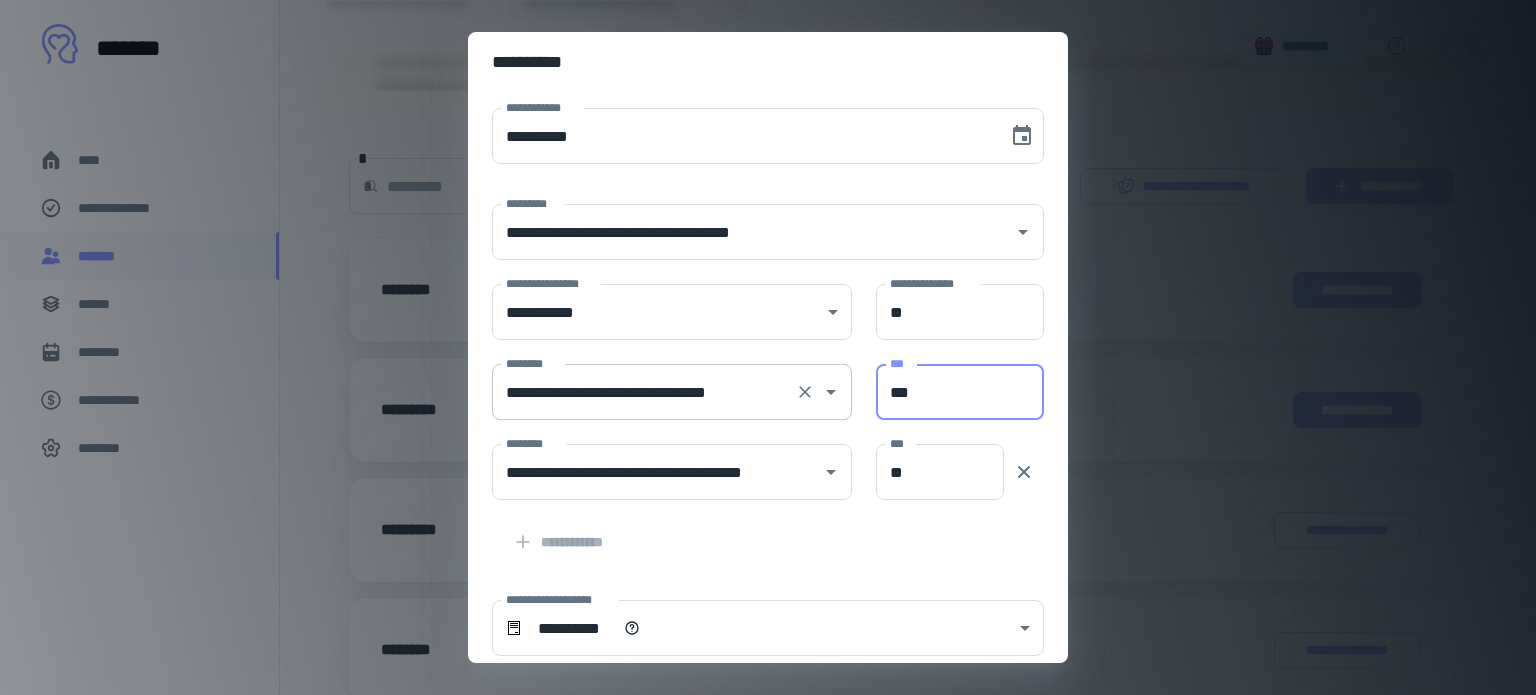 drag, startPoint x: 943, startPoint y: 396, endPoint x: 840, endPoint y: 377, distance: 104.73777 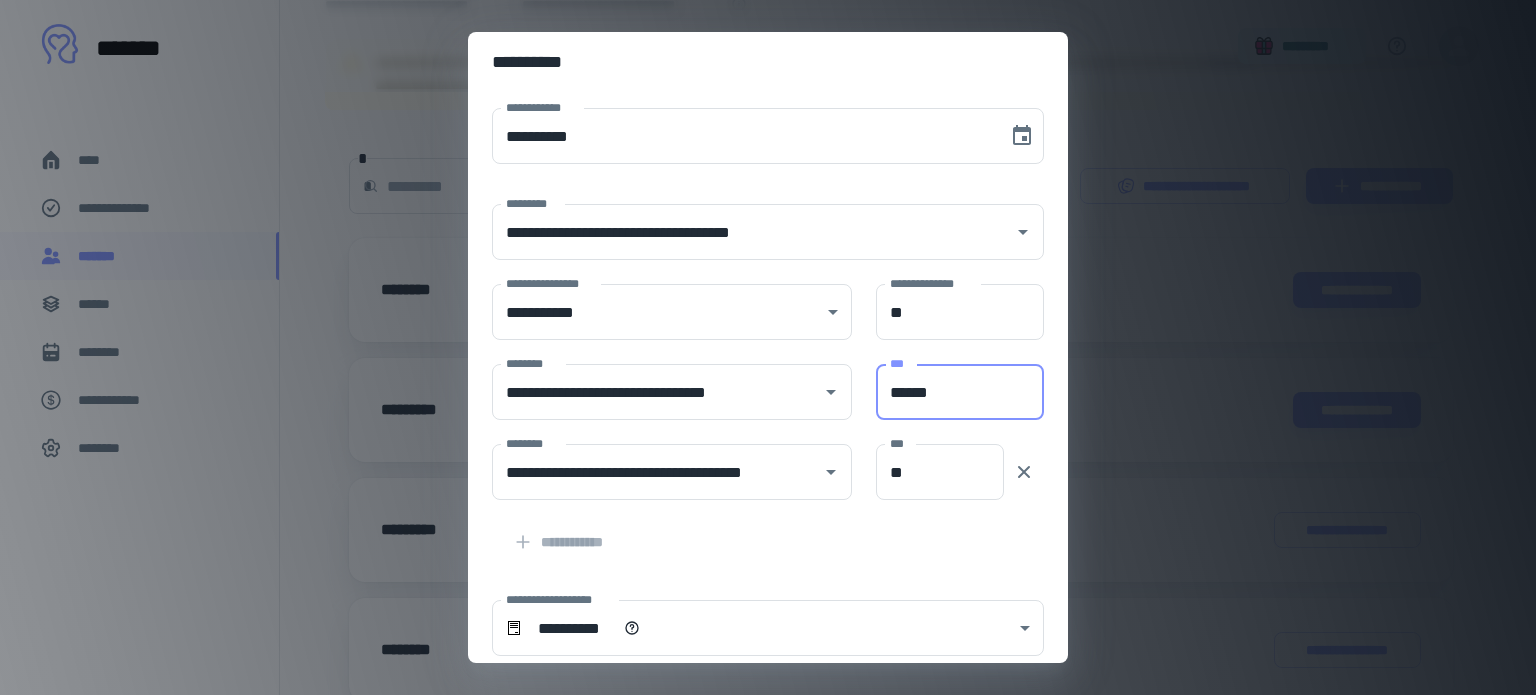 type on "******" 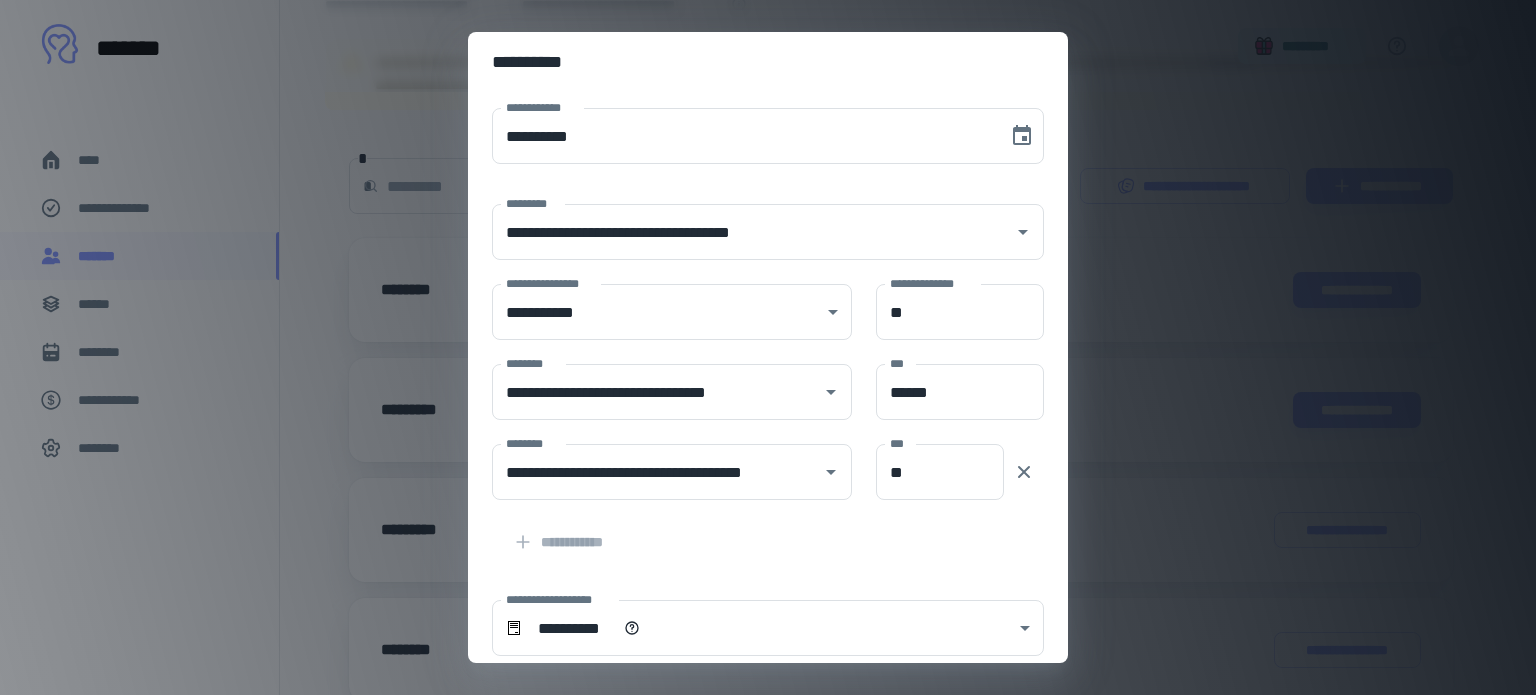 scroll, scrollTop: 100, scrollLeft: 0, axis: vertical 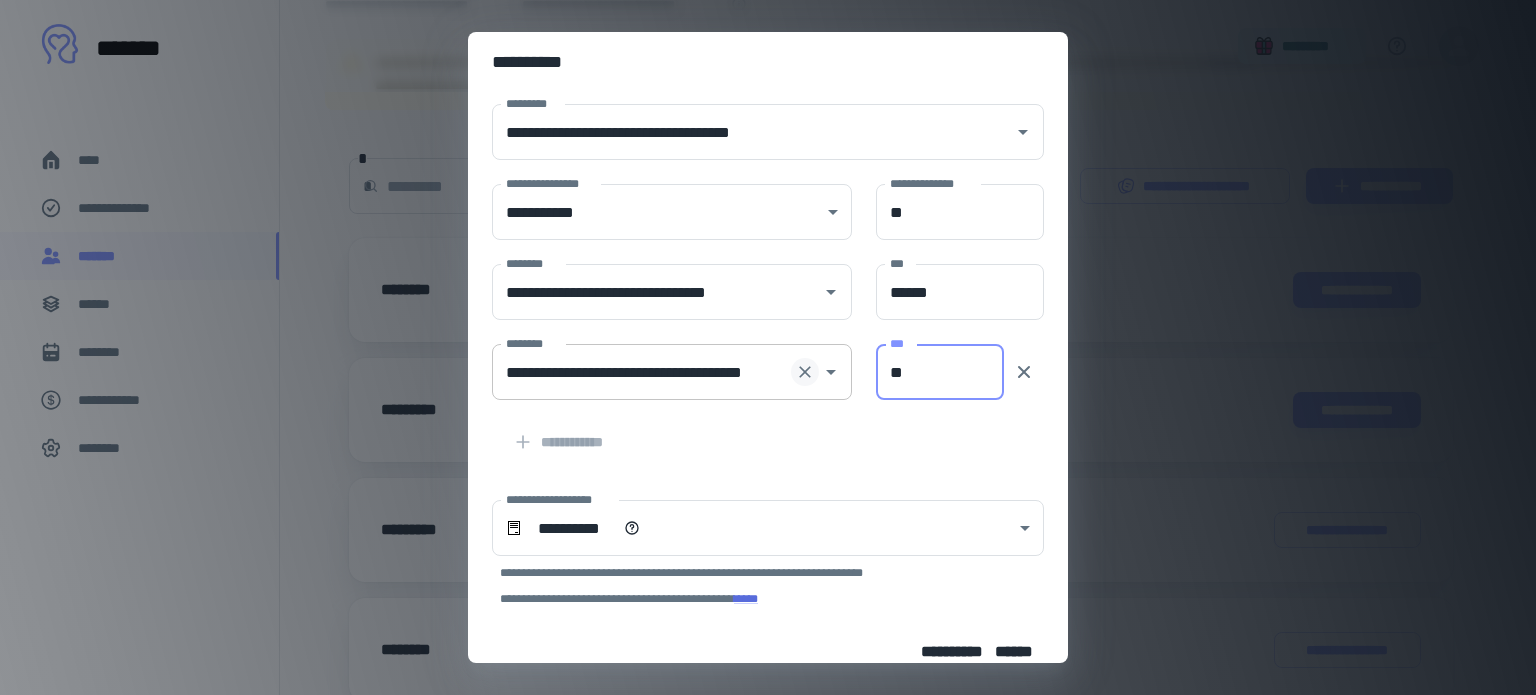 drag, startPoint x: 938, startPoint y: 367, endPoint x: 778, endPoint y: 369, distance: 160.0125 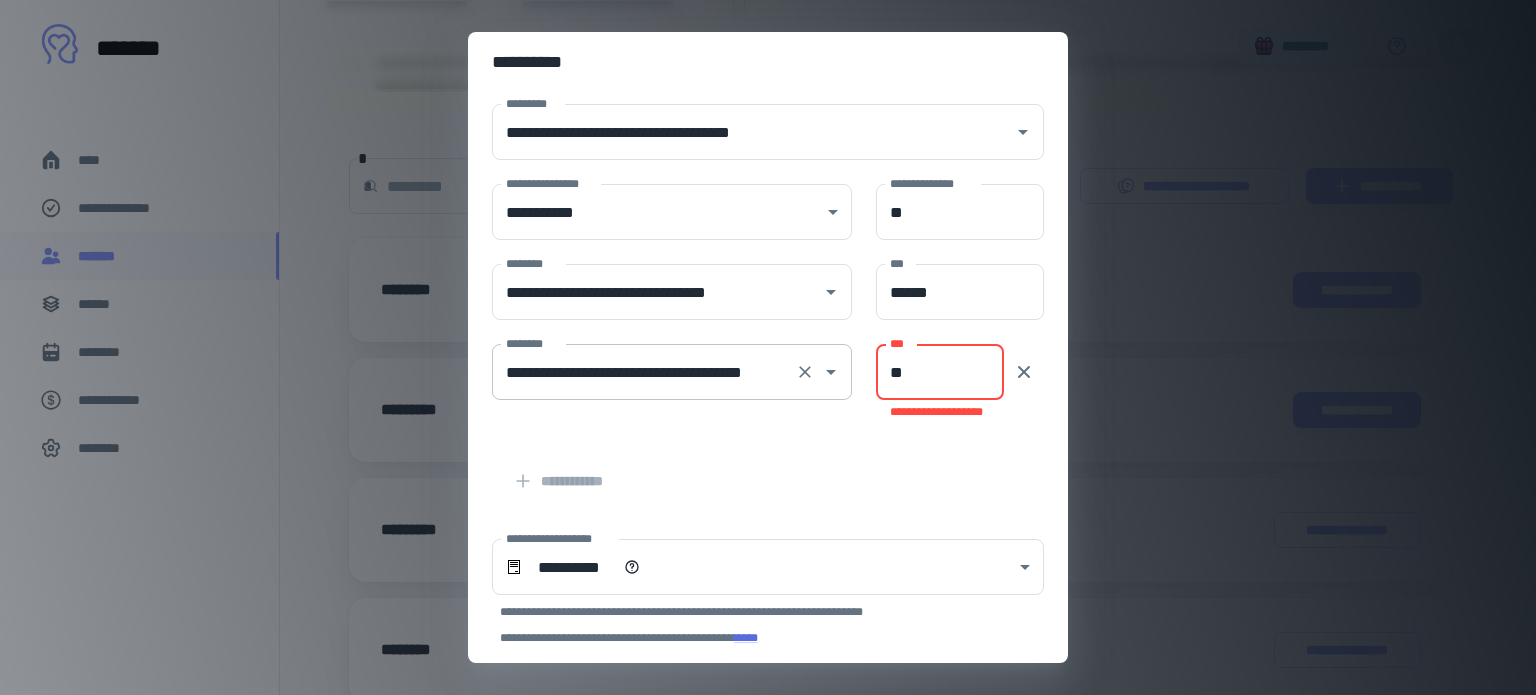 type on "*" 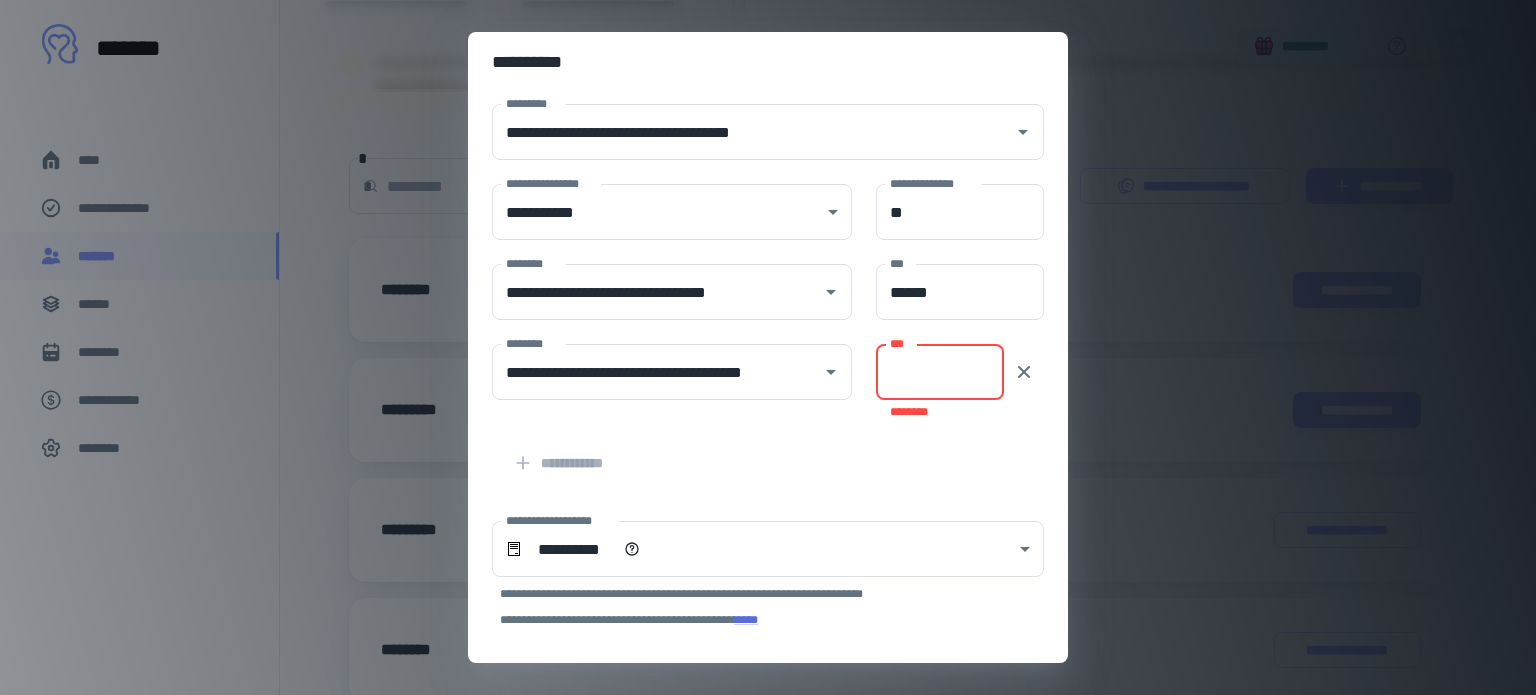 type 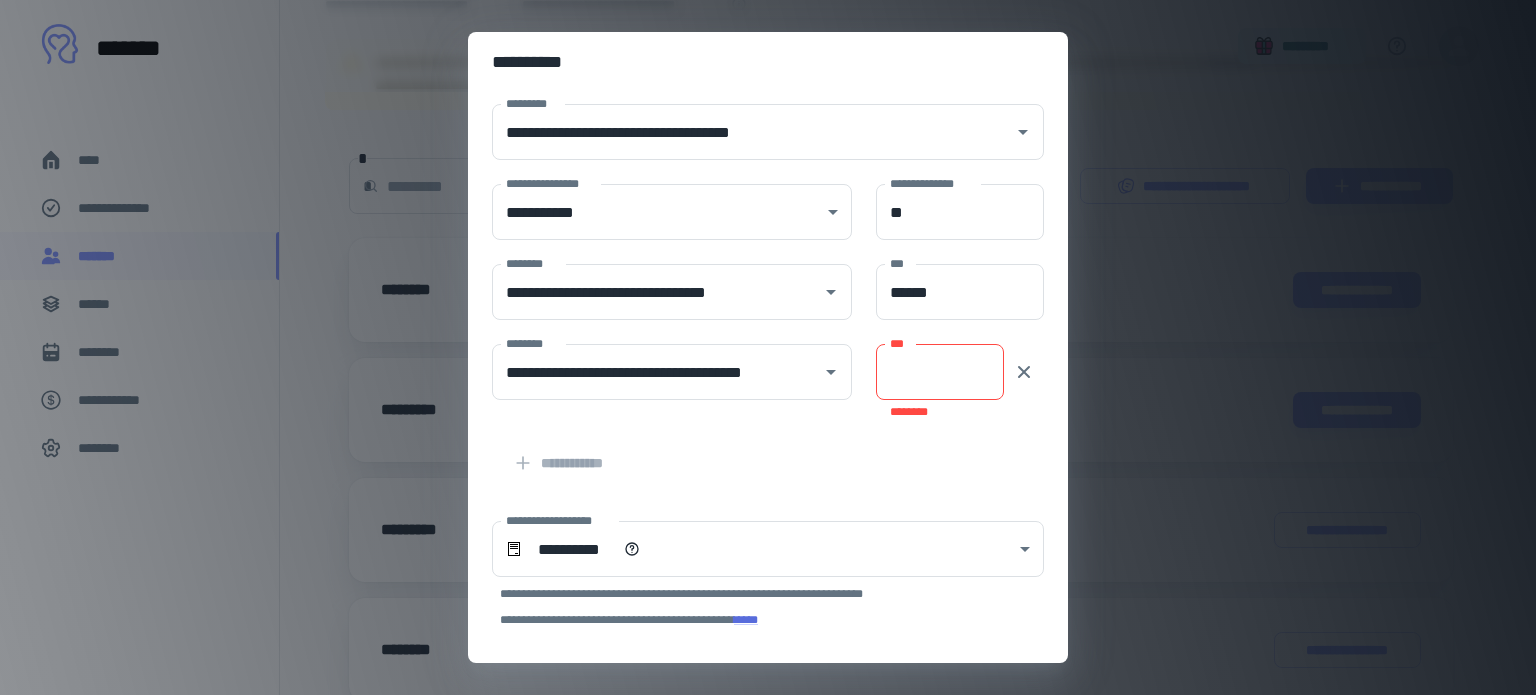 click on "[FIRST] [LAST] [CITY]" at bounding box center [660, 370] 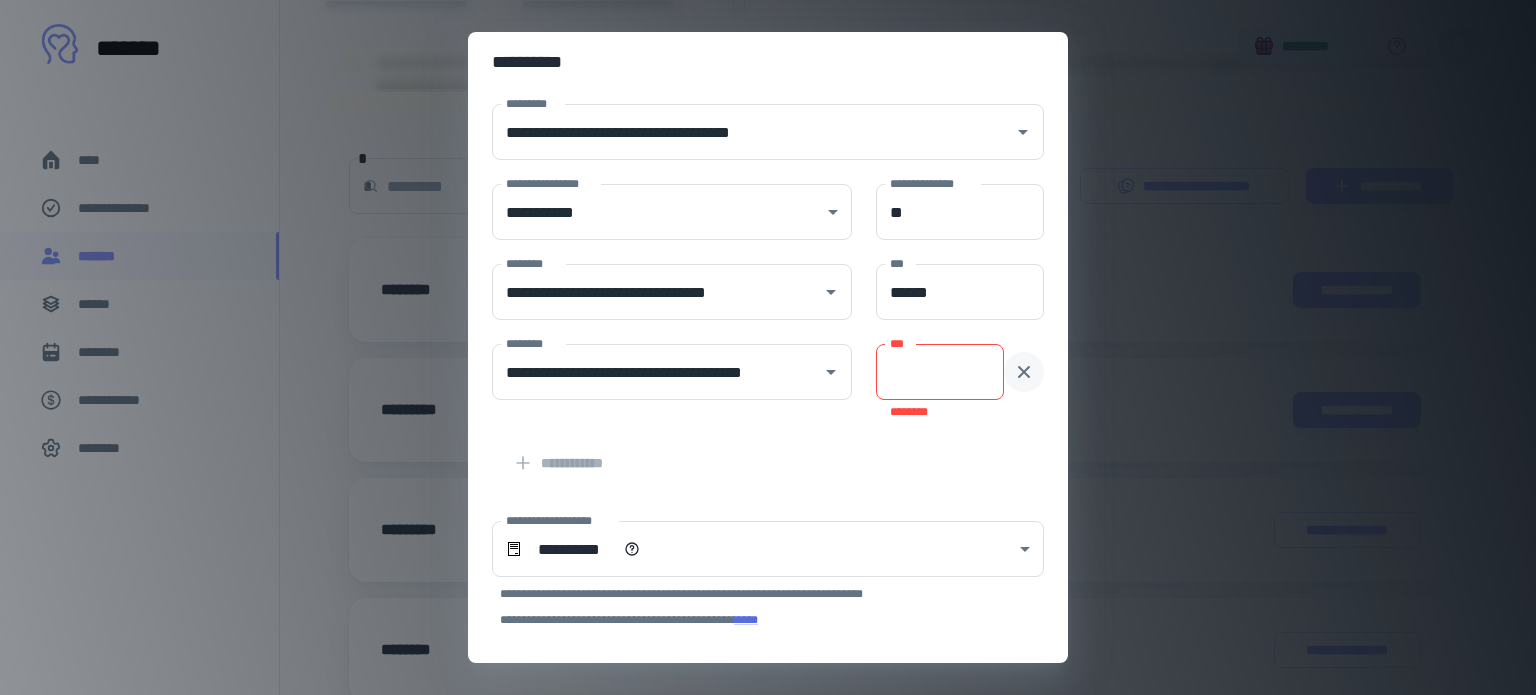 click 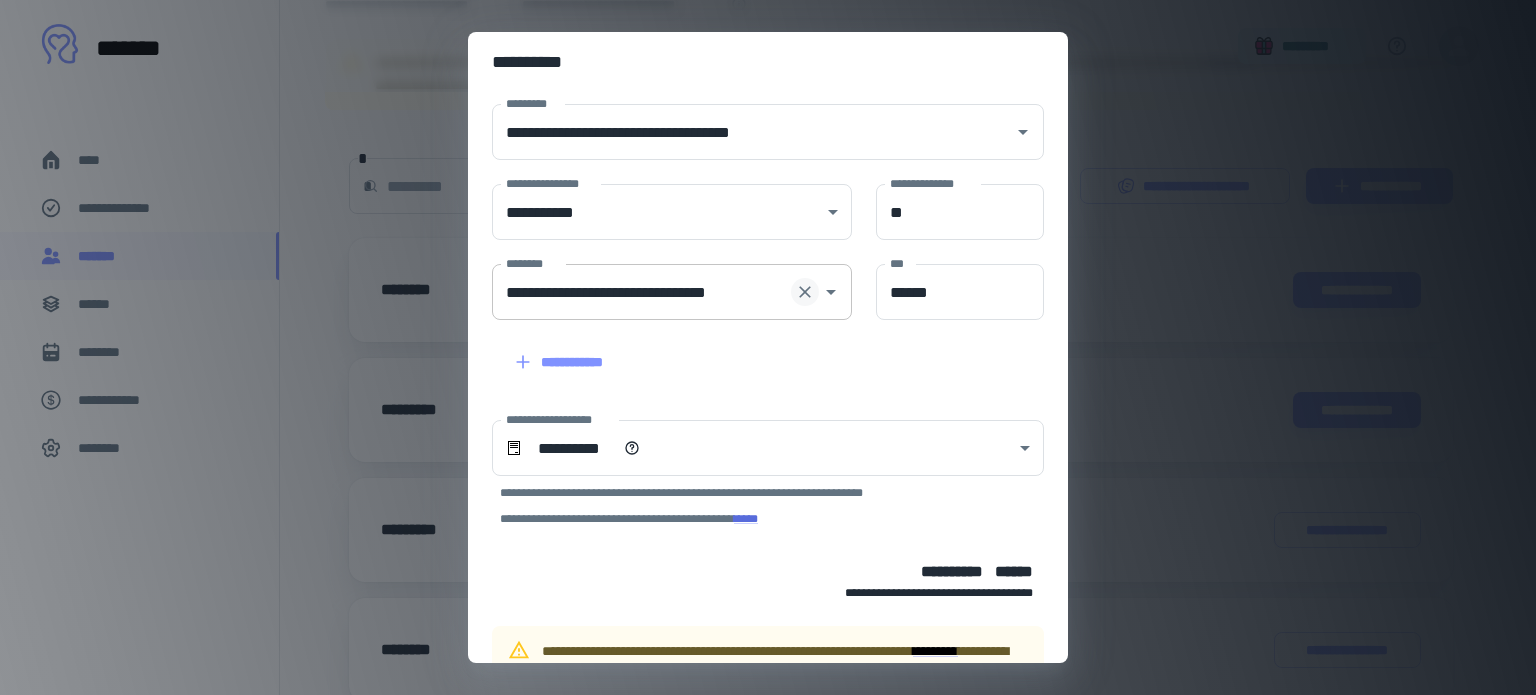 click 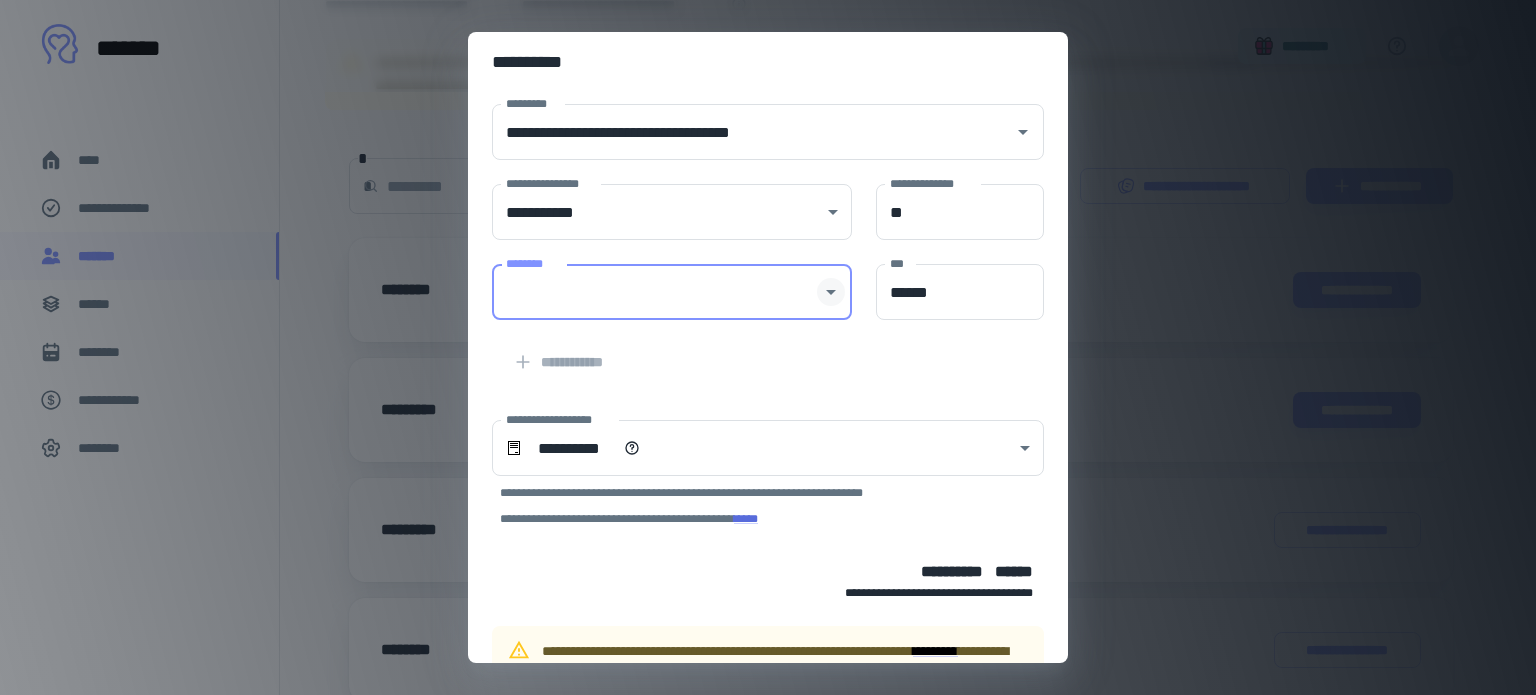click 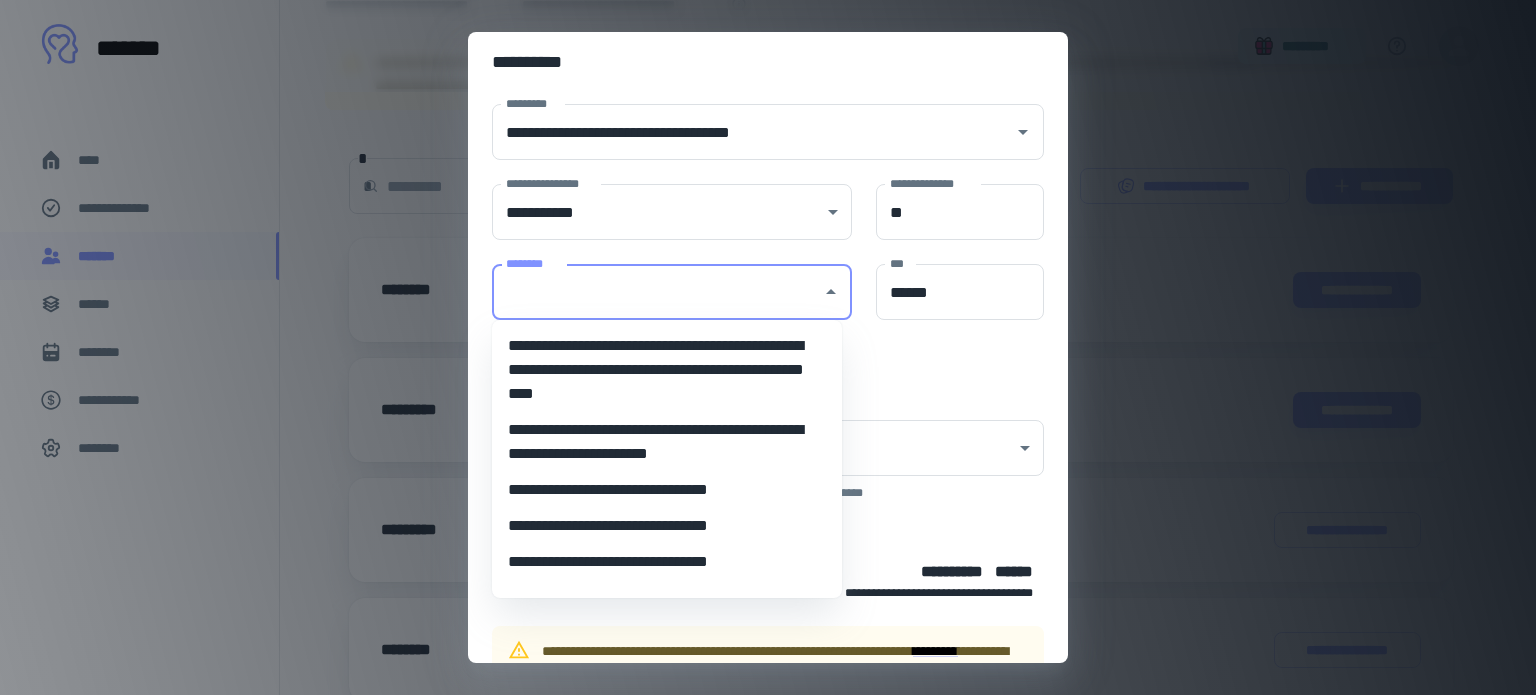 click on "**********" at bounding box center (659, 562) 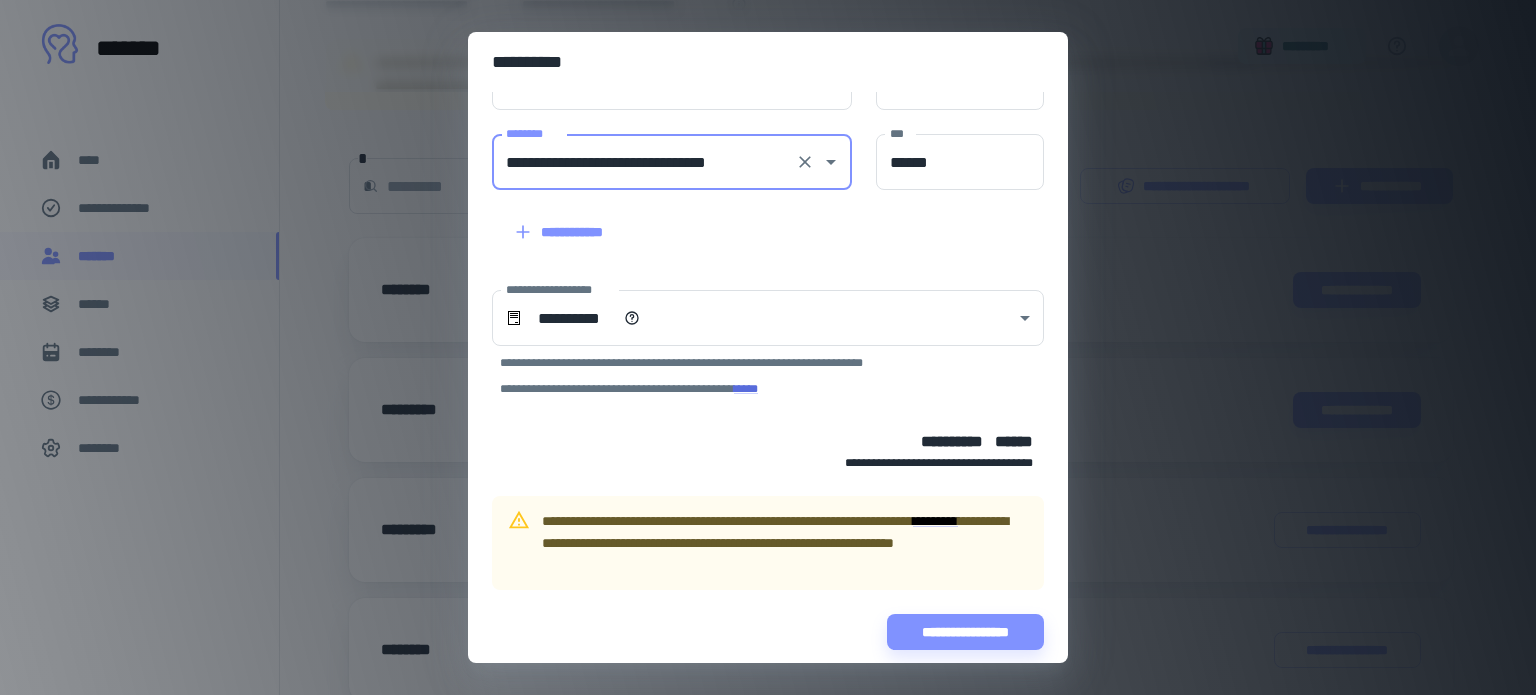 scroll, scrollTop: 236, scrollLeft: 0, axis: vertical 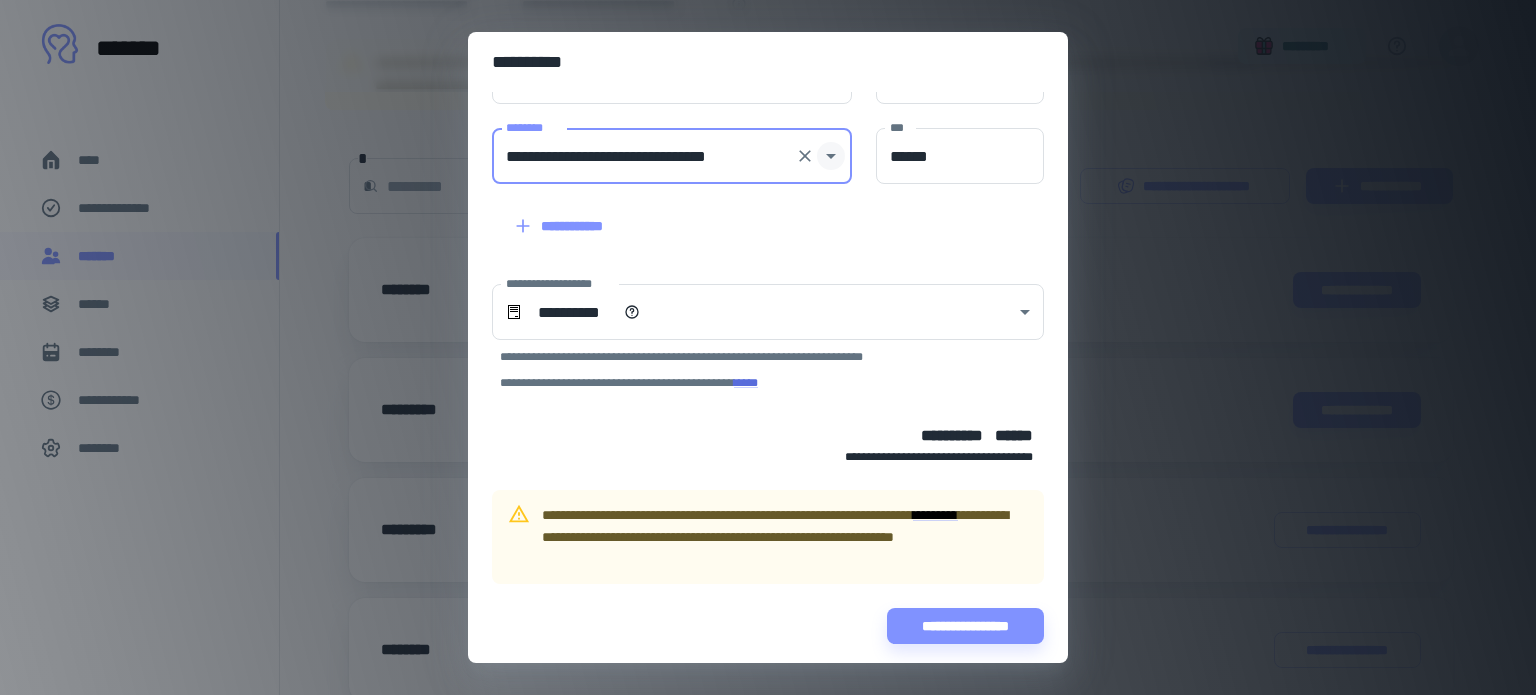 click 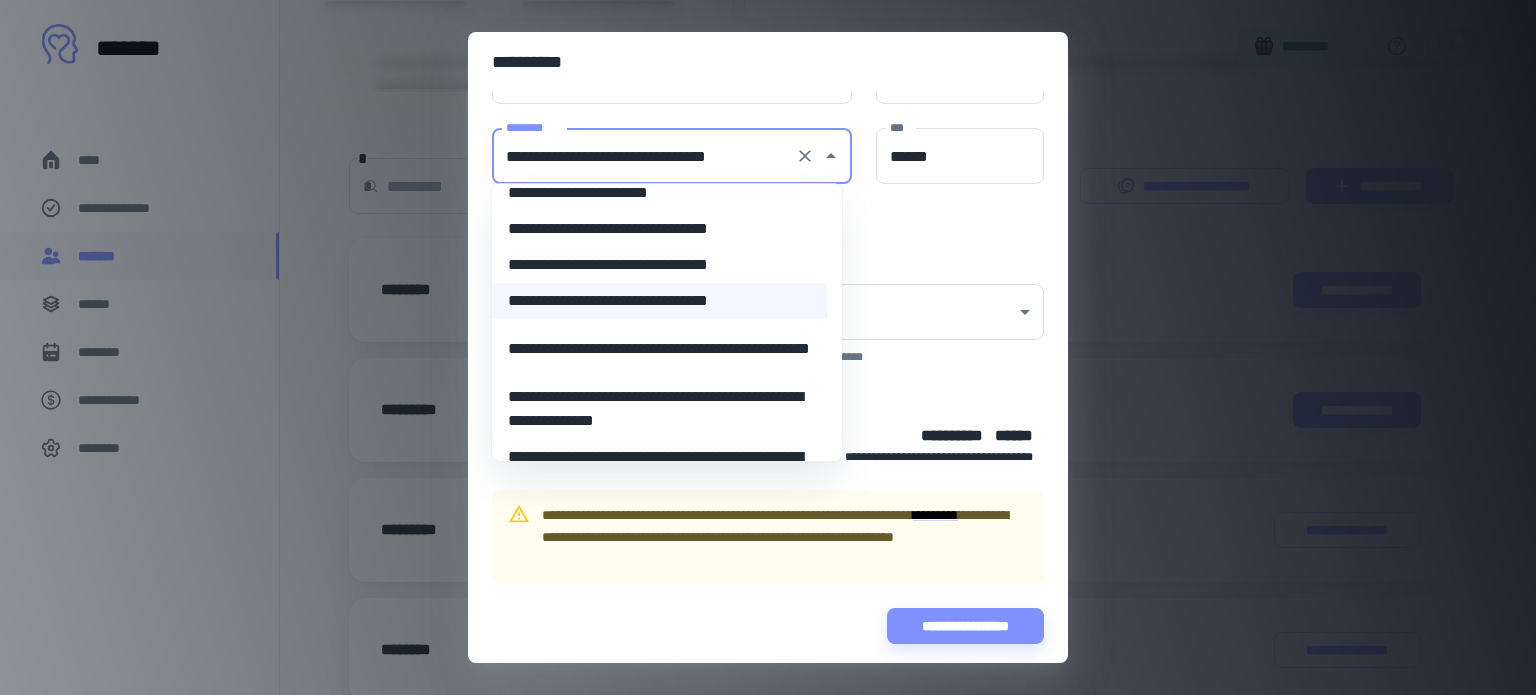 scroll, scrollTop: 200, scrollLeft: 0, axis: vertical 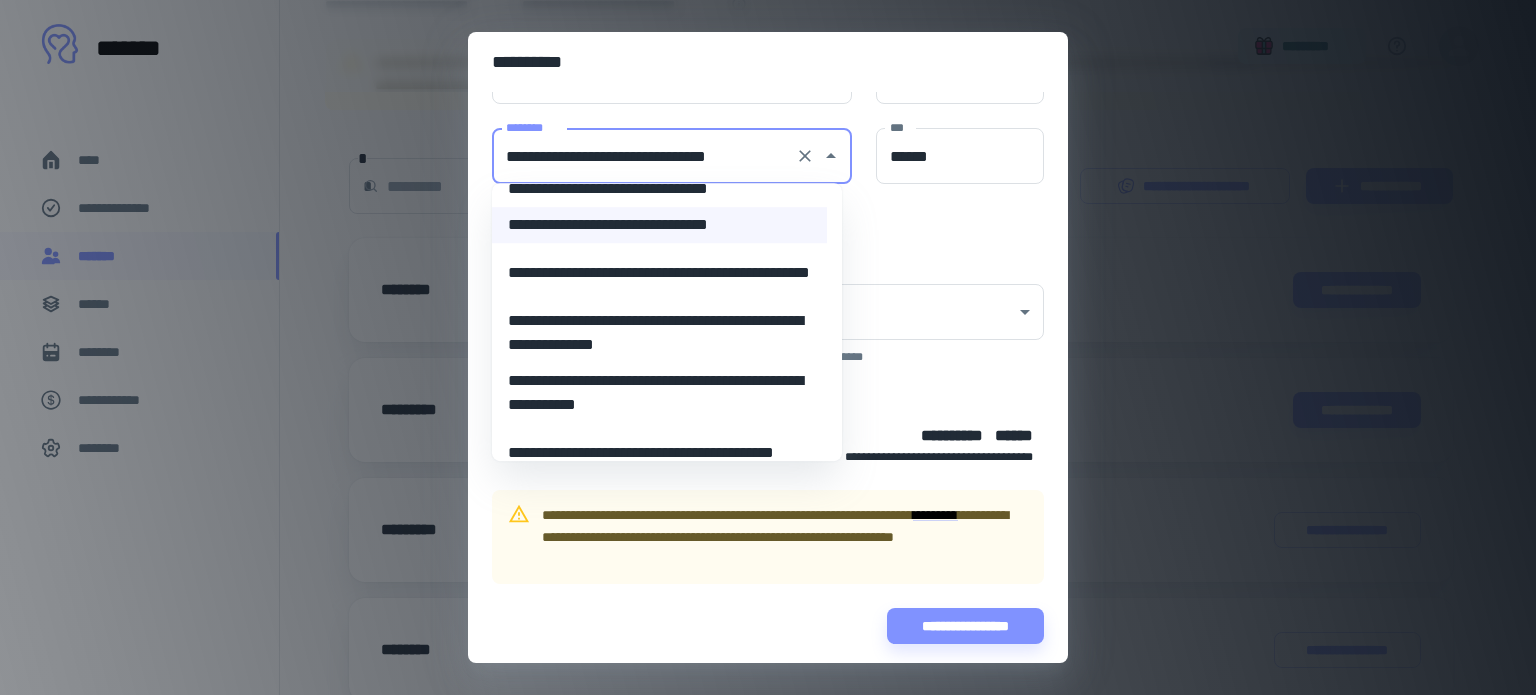click on "**********" at bounding box center [659, 393] 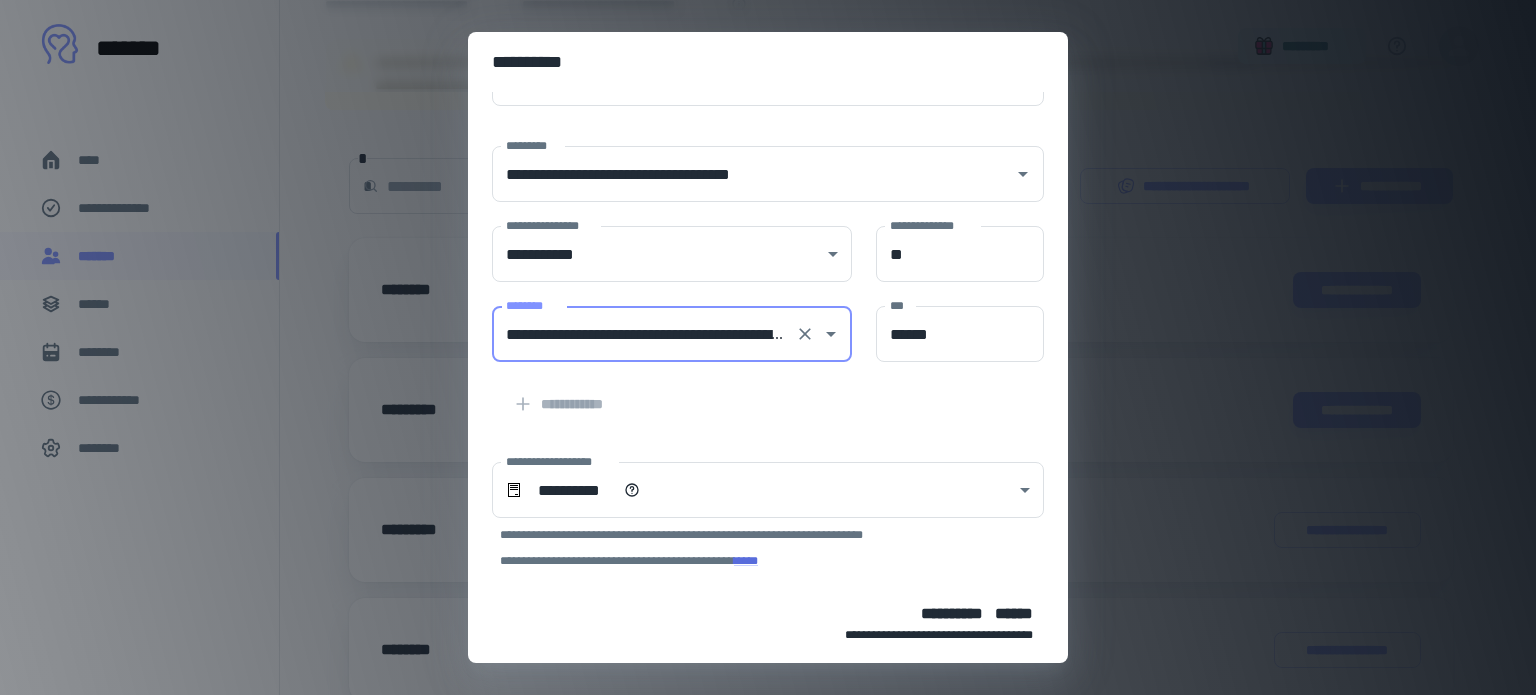 scroll, scrollTop: 136, scrollLeft: 0, axis: vertical 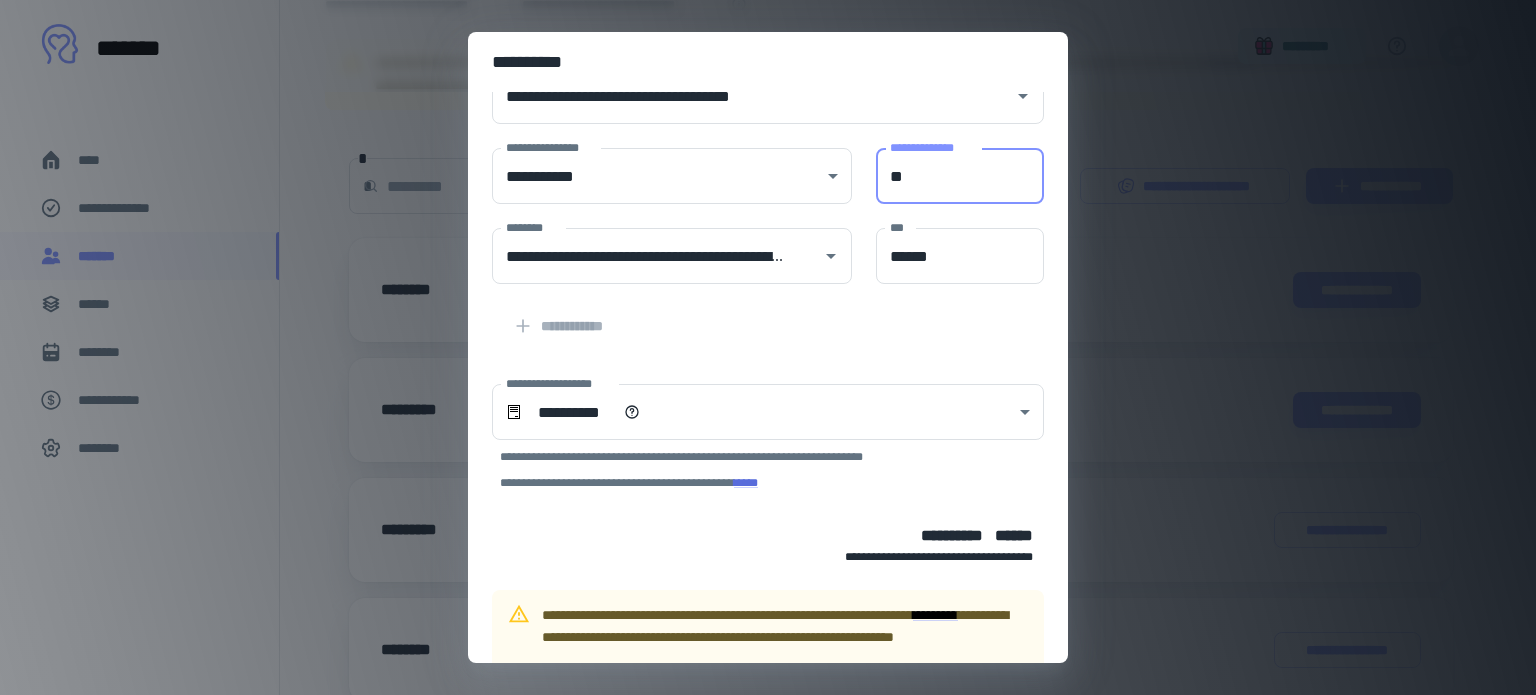 drag, startPoint x: 928, startPoint y: 182, endPoint x: 847, endPoint y: 174, distance: 81.394104 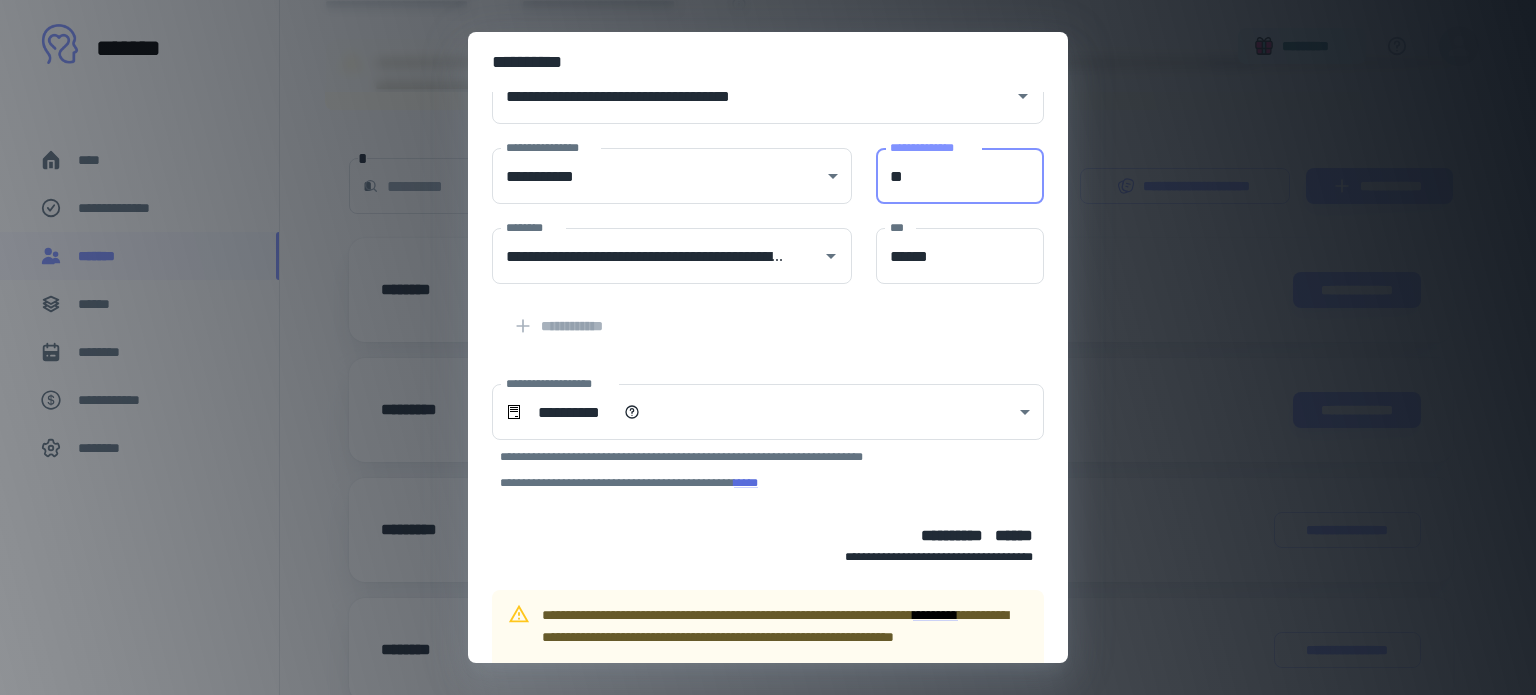 type on "**" 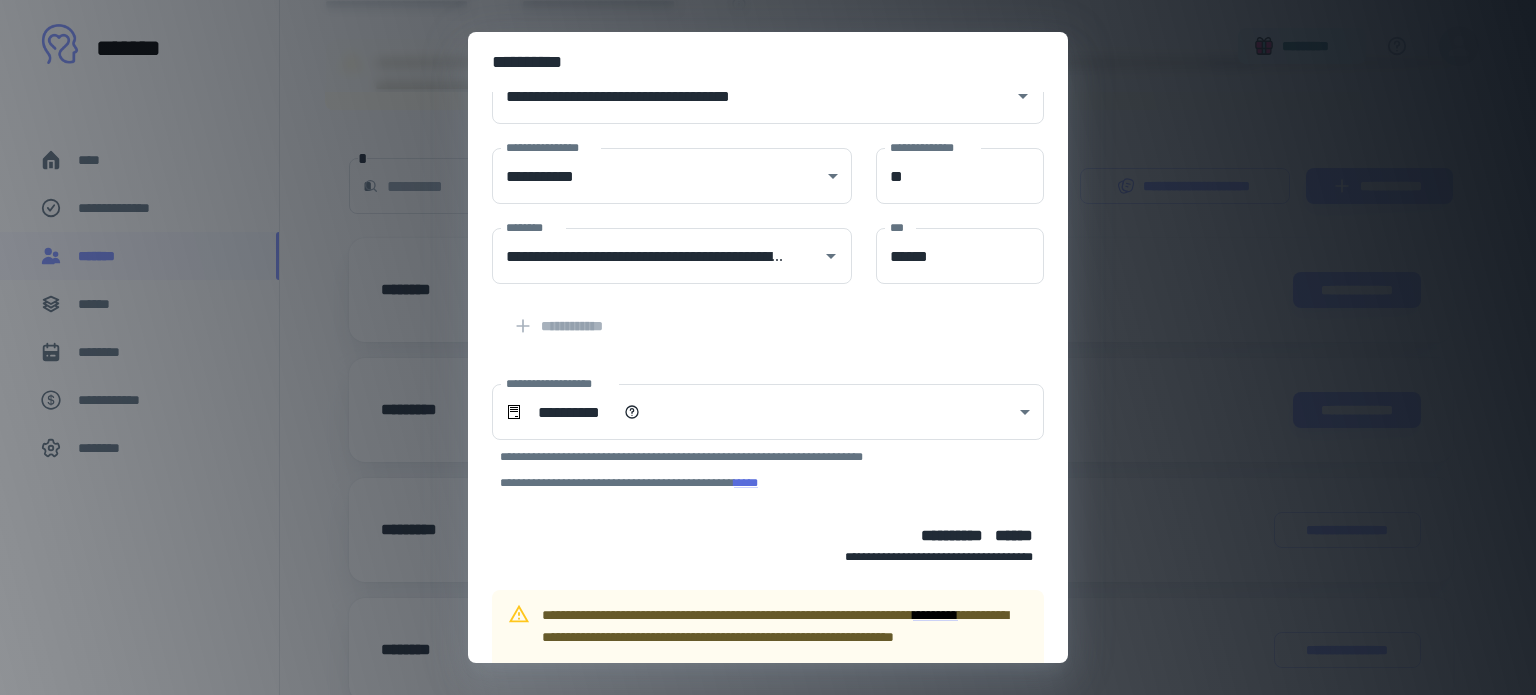 click on "[FIRST] [LAST] [CITY] [STATE] [ZIP]" at bounding box center [768, 358] 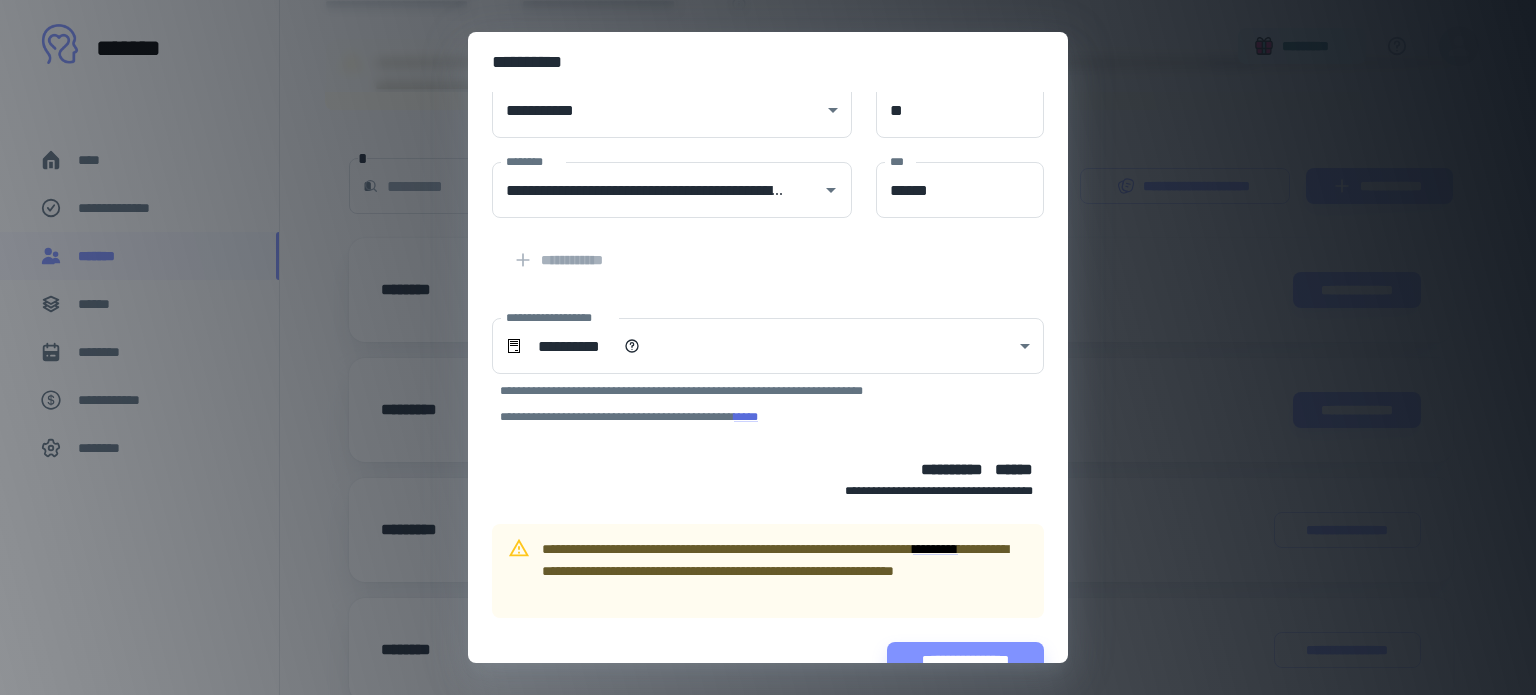 scroll, scrollTop: 236, scrollLeft: 0, axis: vertical 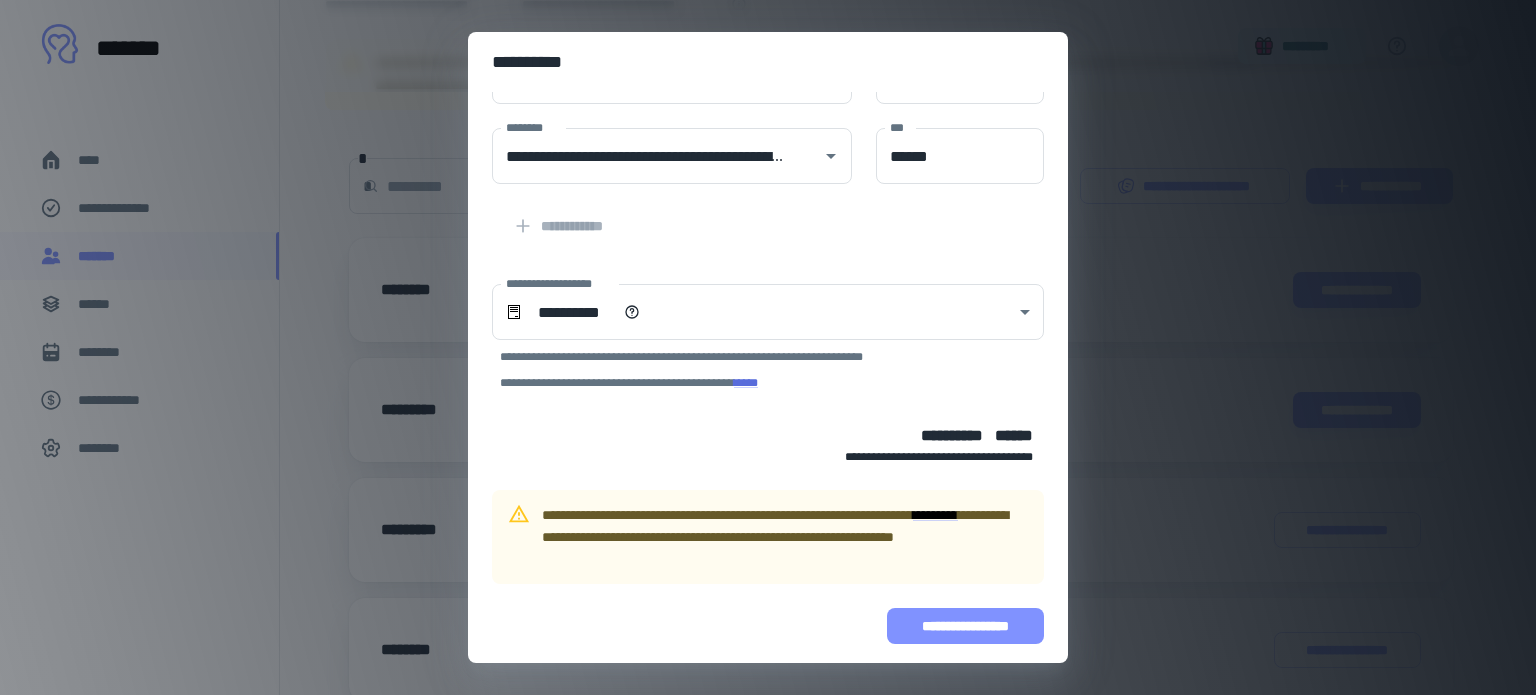 click on "**********" at bounding box center [965, 626] 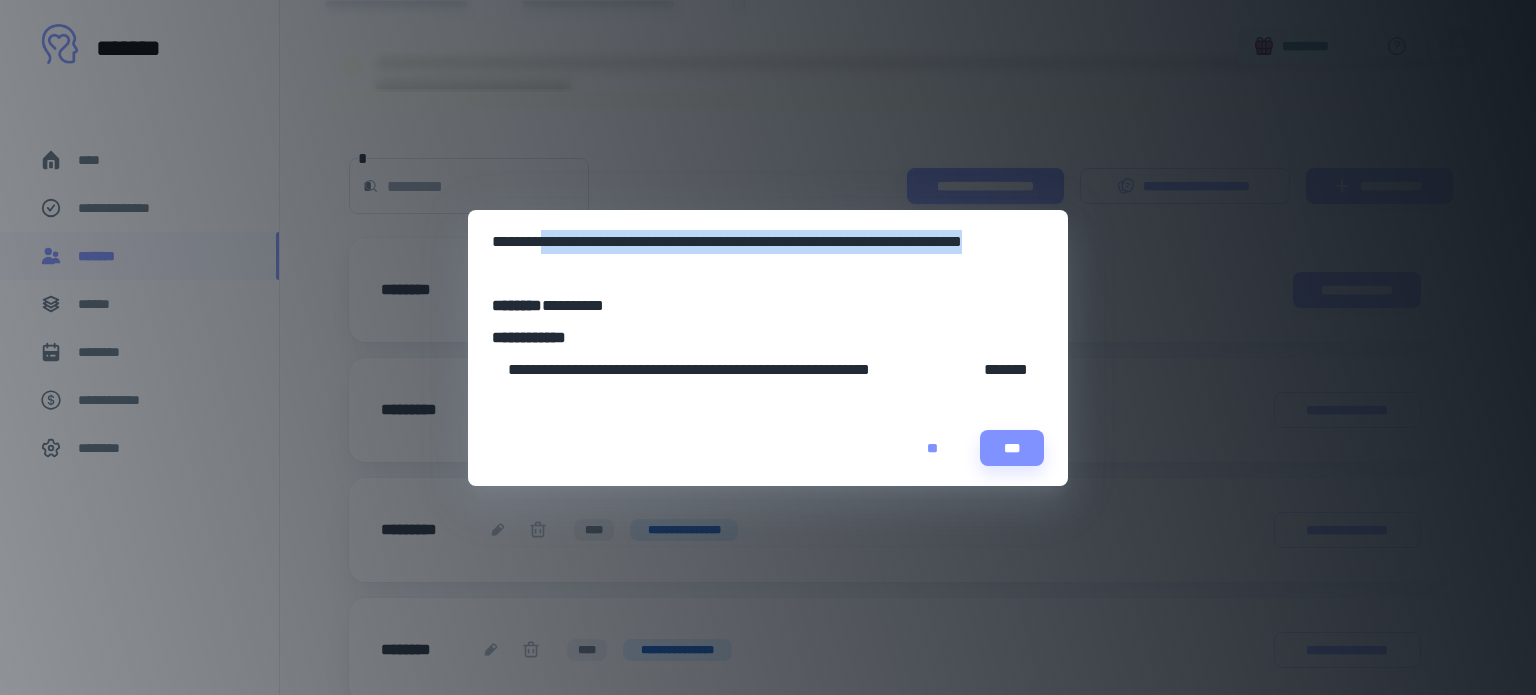 drag, startPoint x: 560, startPoint y: 231, endPoint x: 831, endPoint y: 268, distance: 273.51416 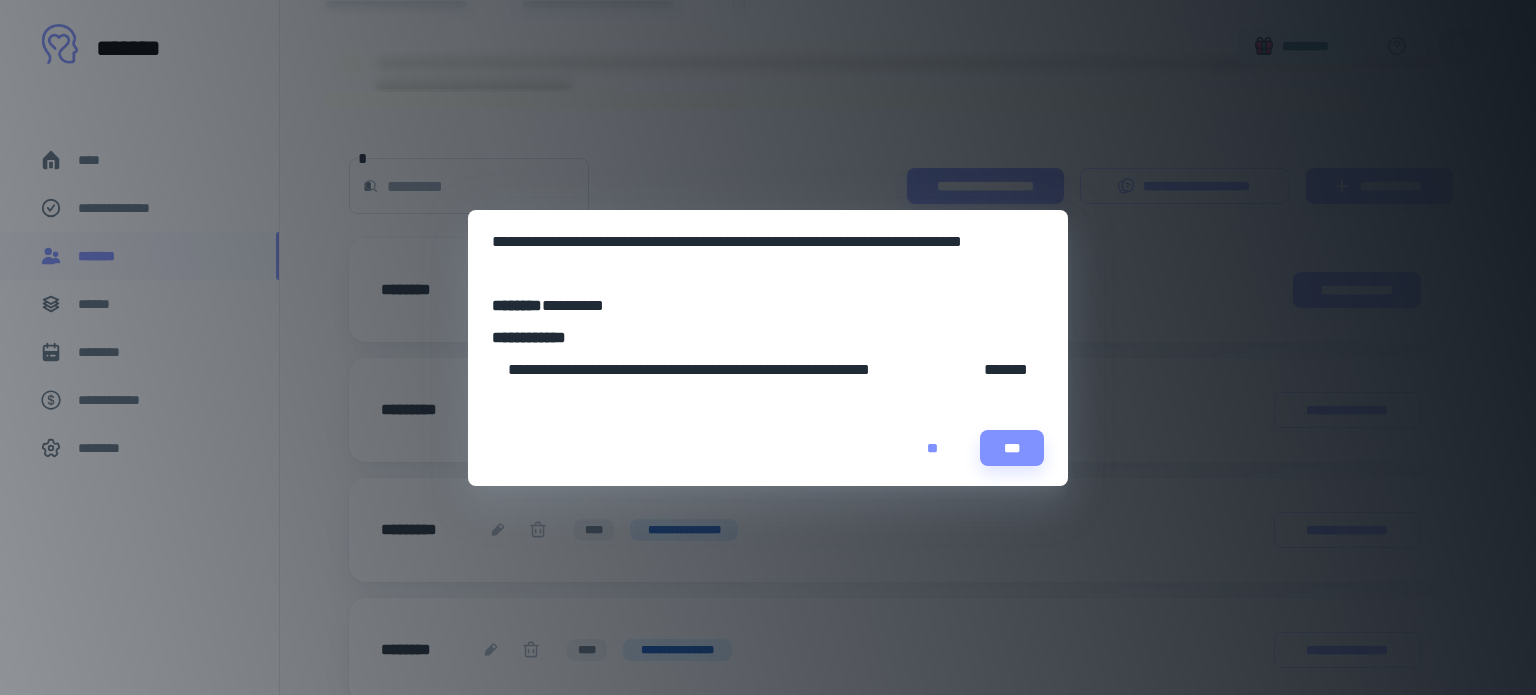 click on "[FIRST] [LAST] [CITY] [STATE] [ZIP]" at bounding box center (768, 354) 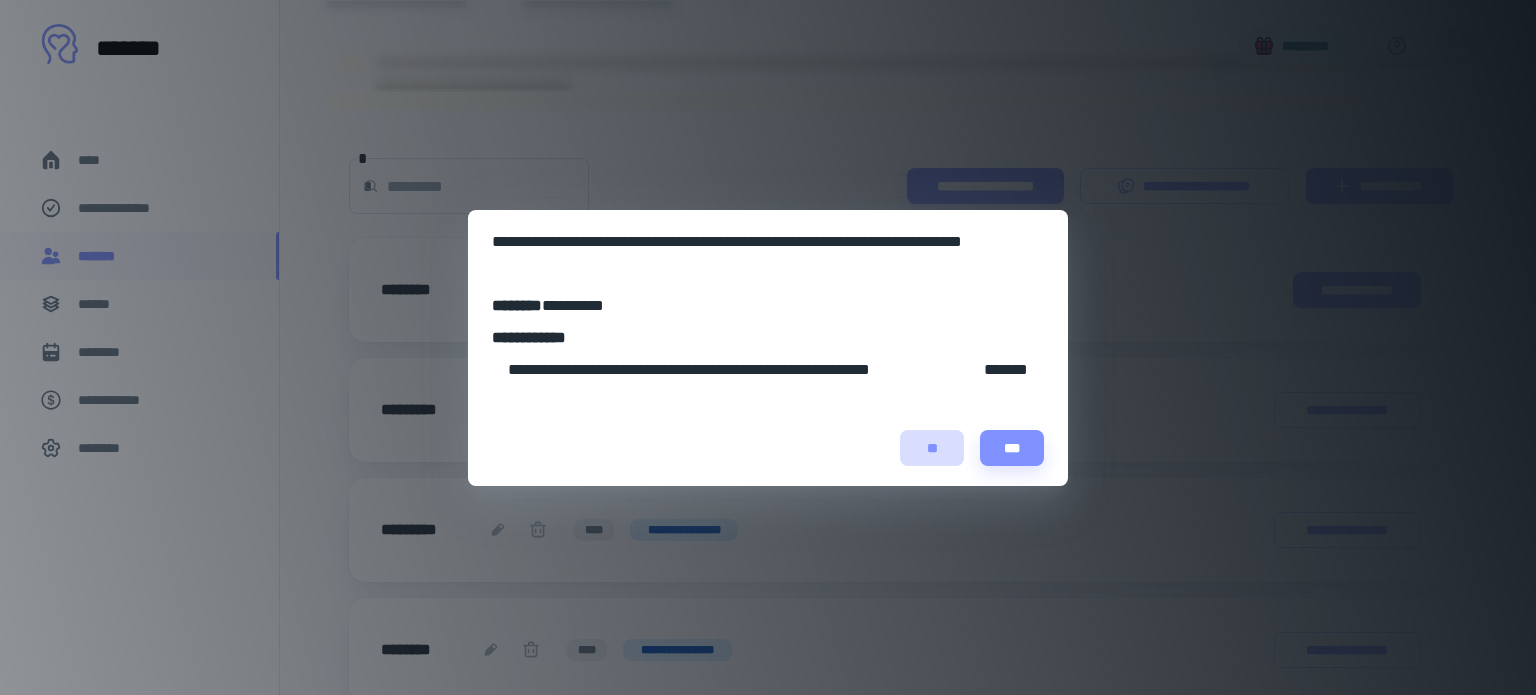 click on "**" at bounding box center [932, 448] 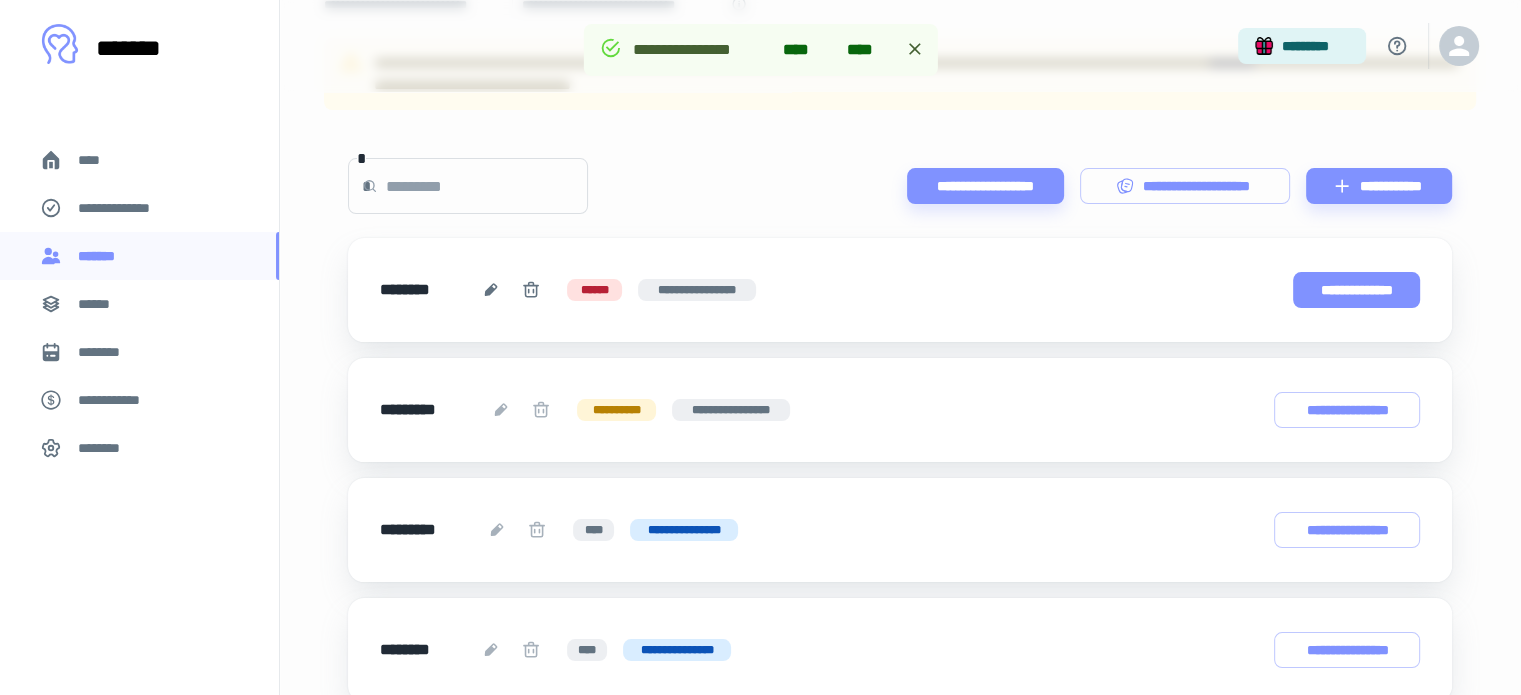 click on "**********" at bounding box center (1357, 290) 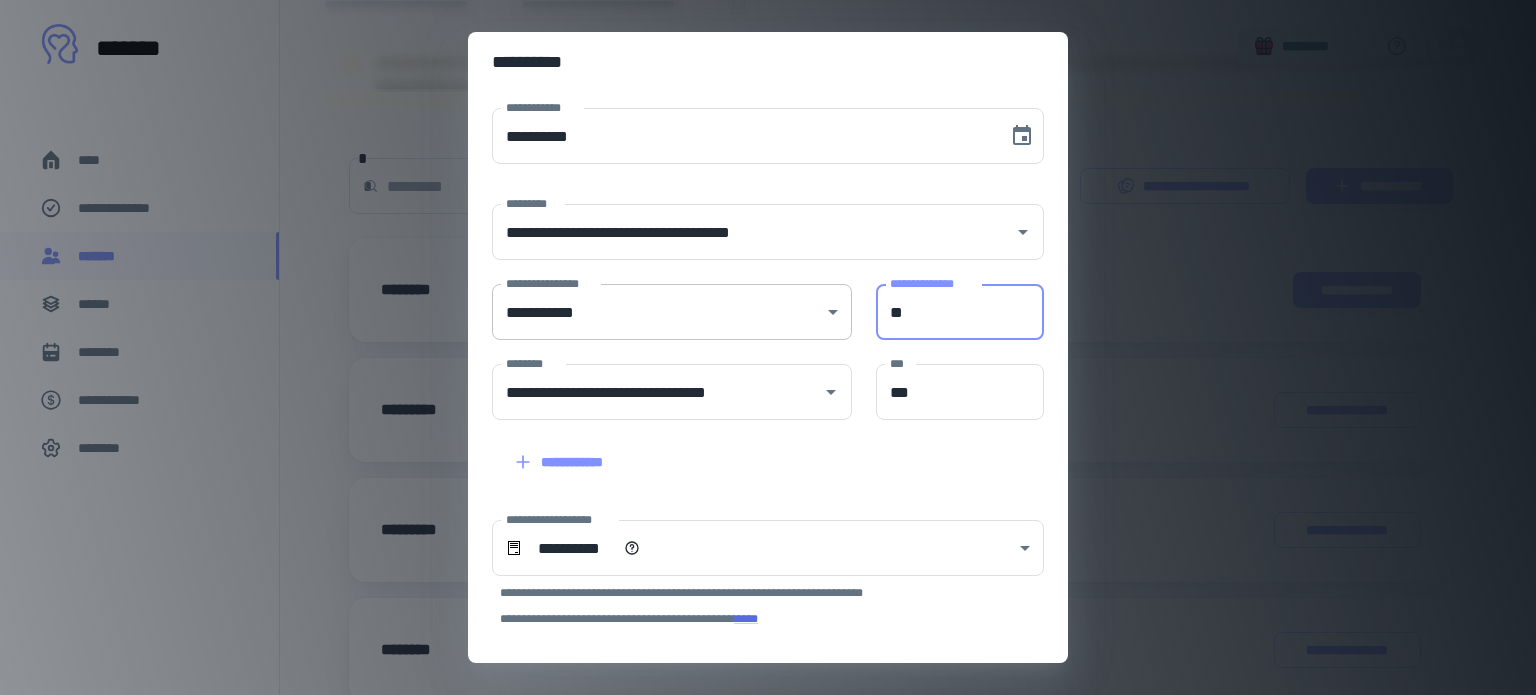 drag, startPoint x: 905, startPoint y: 314, endPoint x: 800, endPoint y: 304, distance: 105.47511 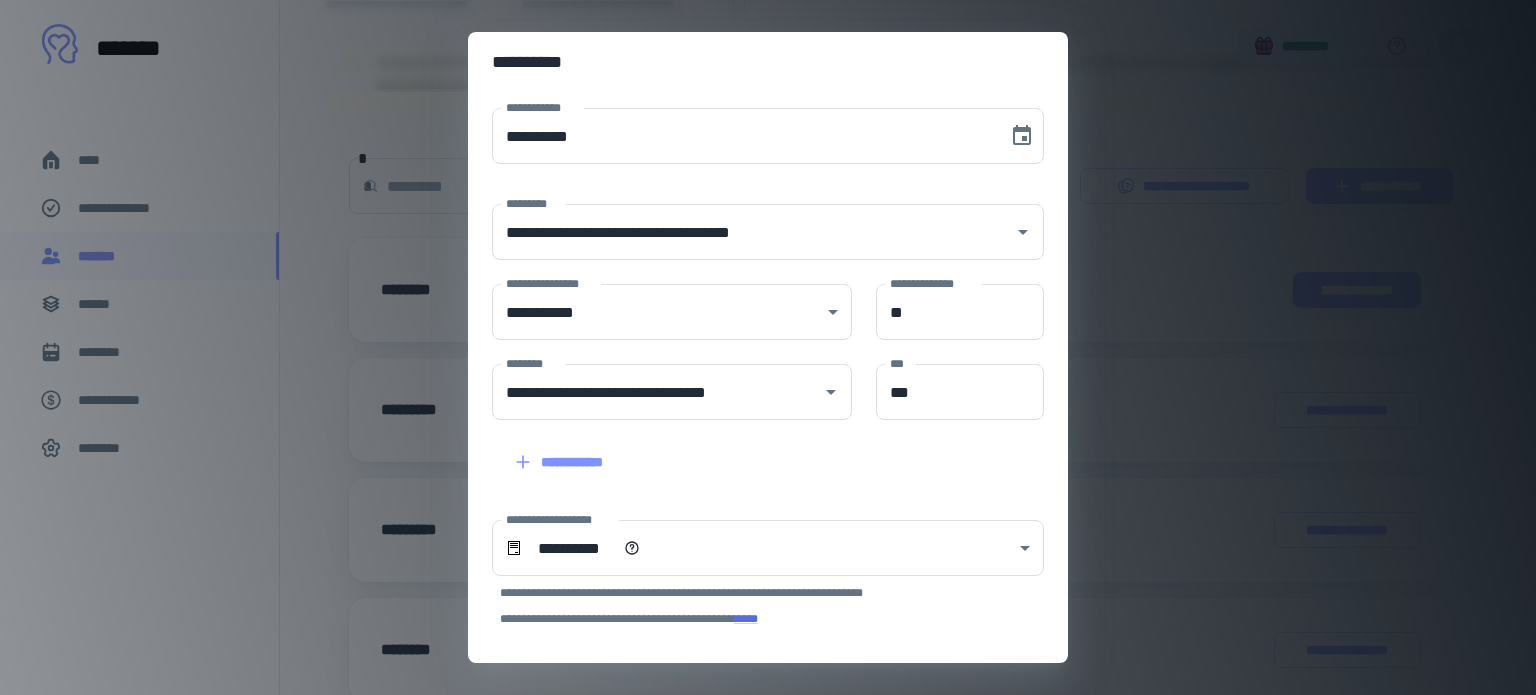 click on "**********" at bounding box center (756, 450) 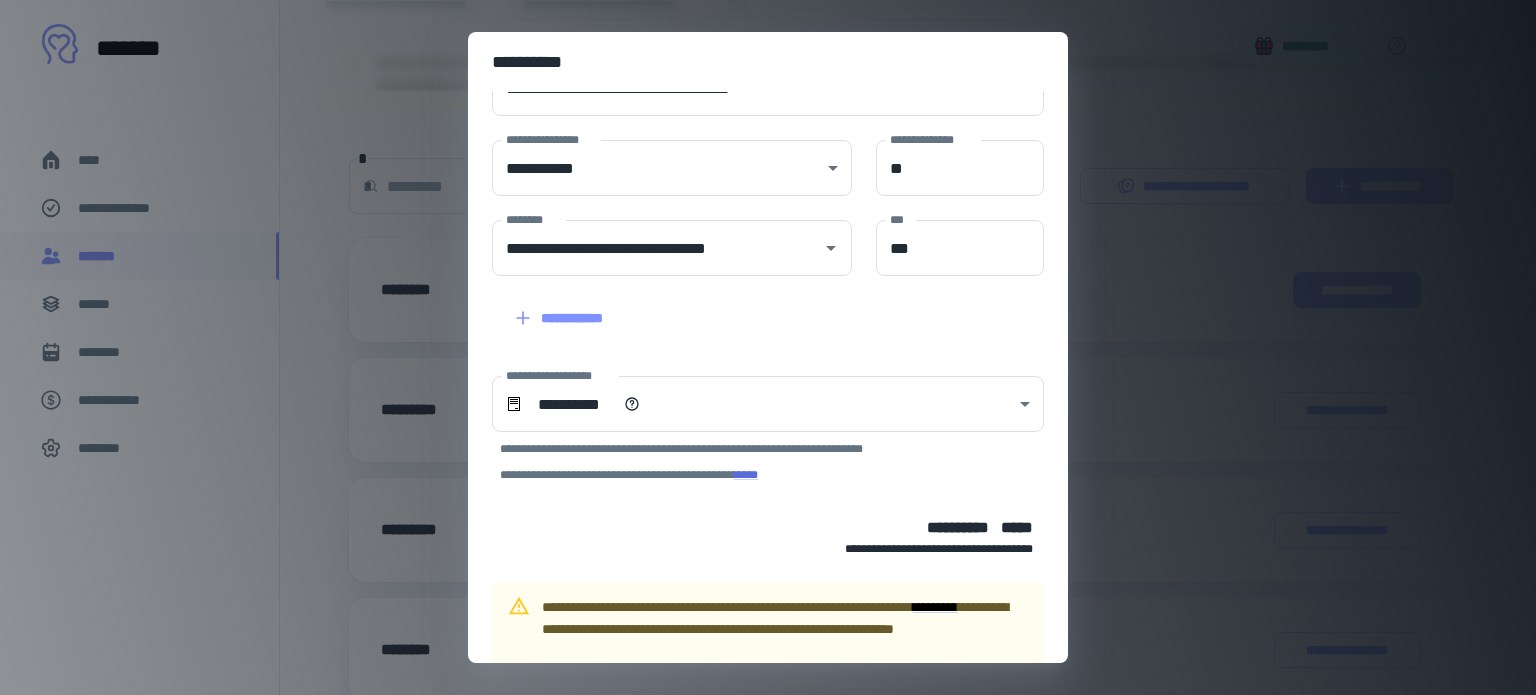 scroll, scrollTop: 200, scrollLeft: 0, axis: vertical 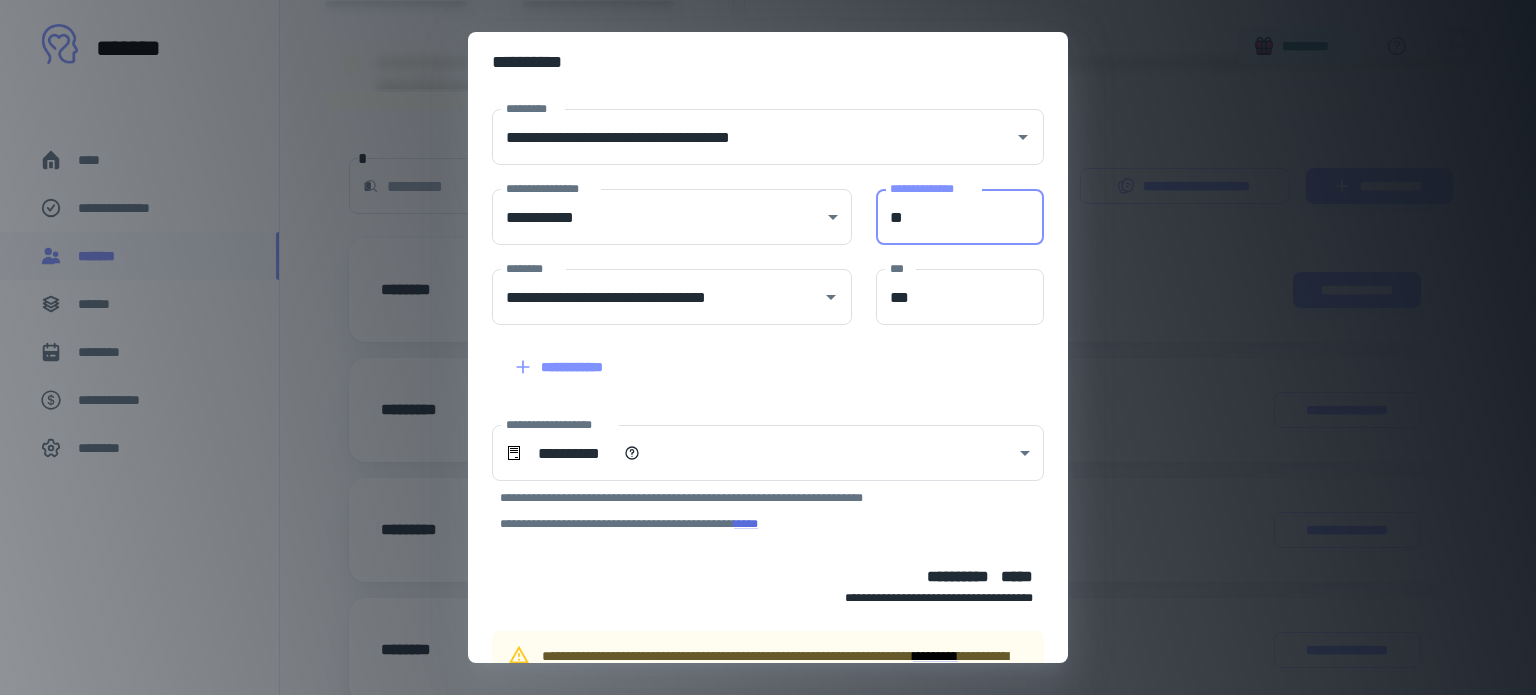 drag, startPoint x: 883, startPoint y: 99, endPoint x: 910, endPoint y: 99, distance: 27 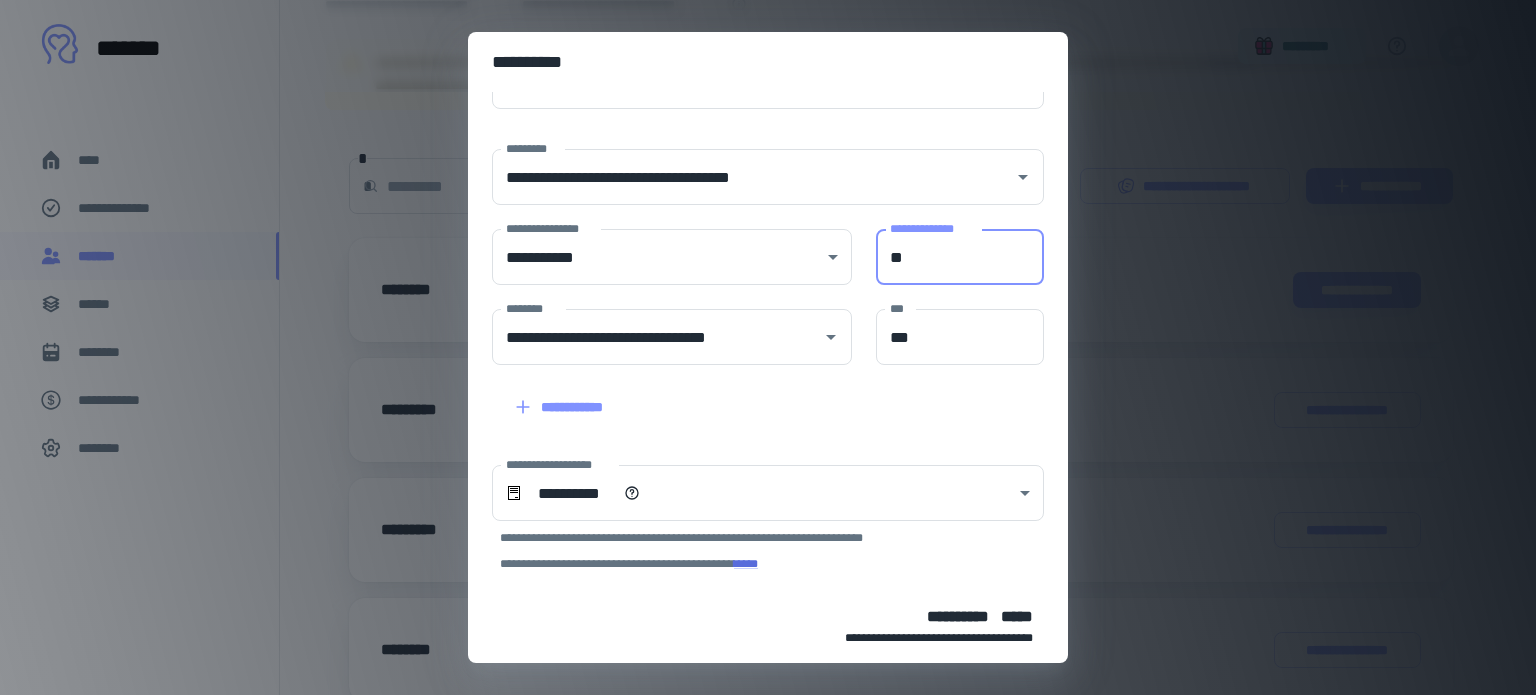 type on "**" 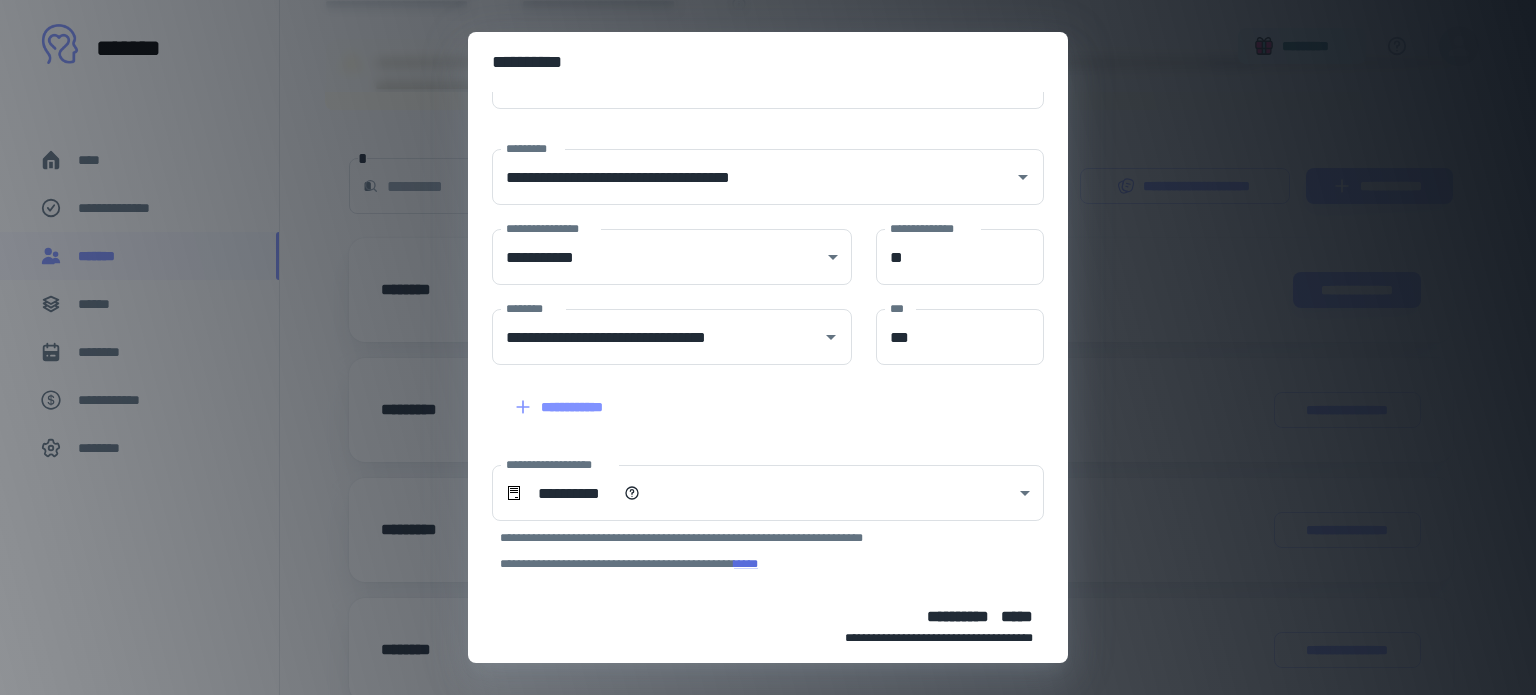 click on "**********" at bounding box center [756, 395] 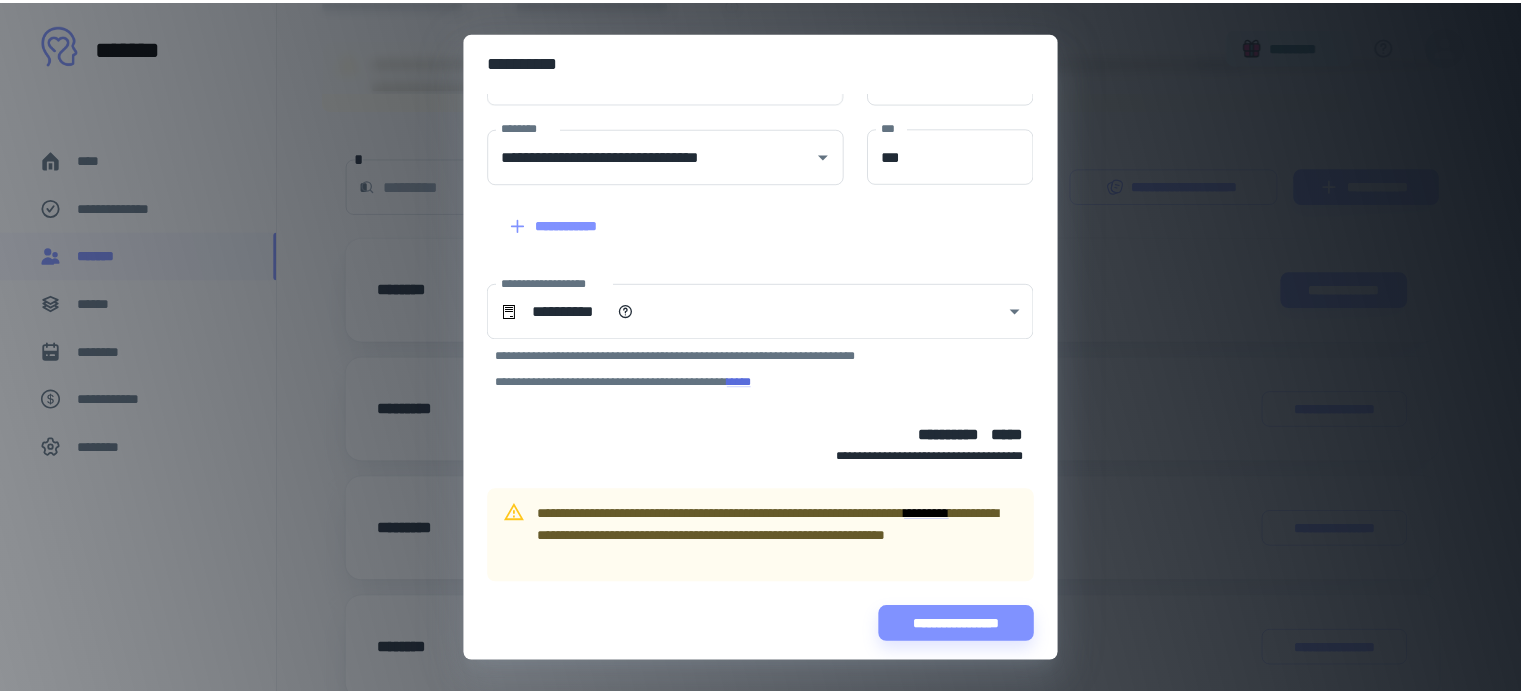 scroll, scrollTop: 236, scrollLeft: 0, axis: vertical 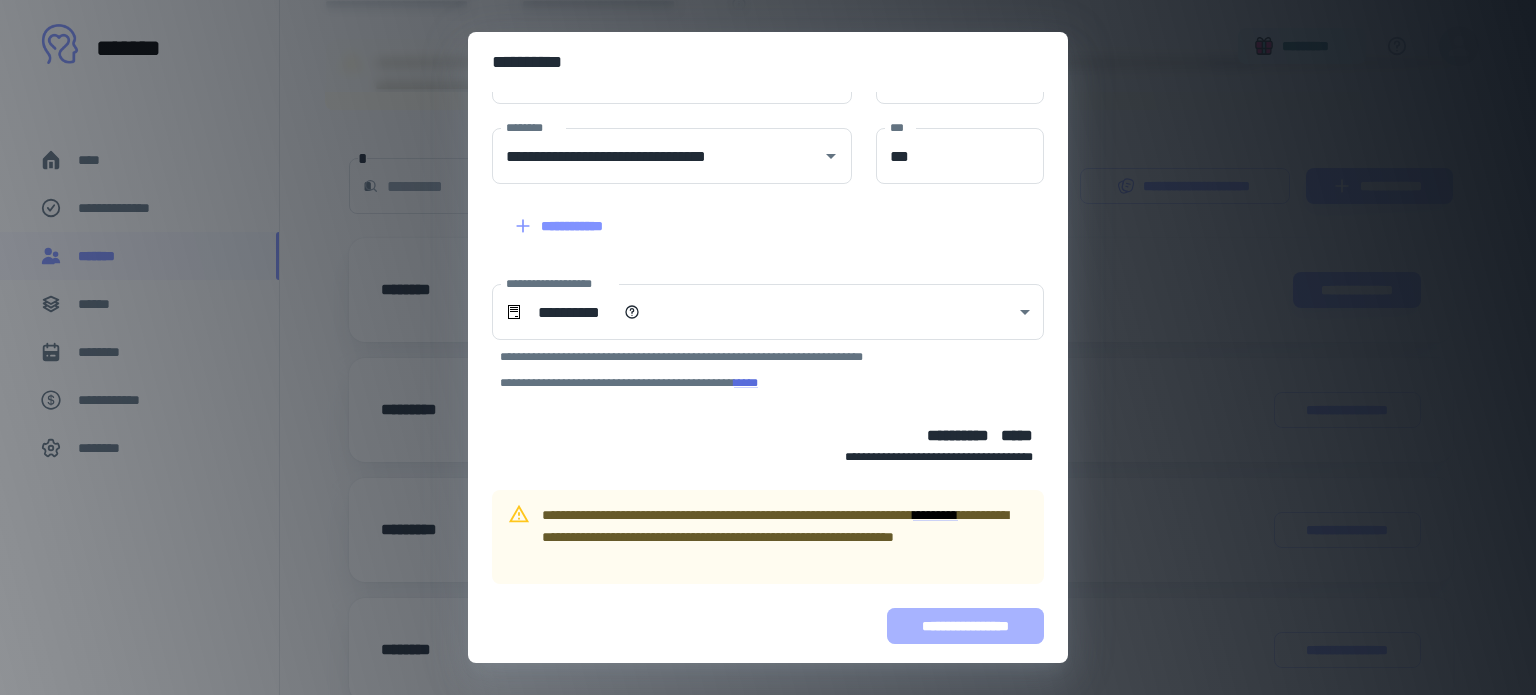 click on "**********" at bounding box center (965, 626) 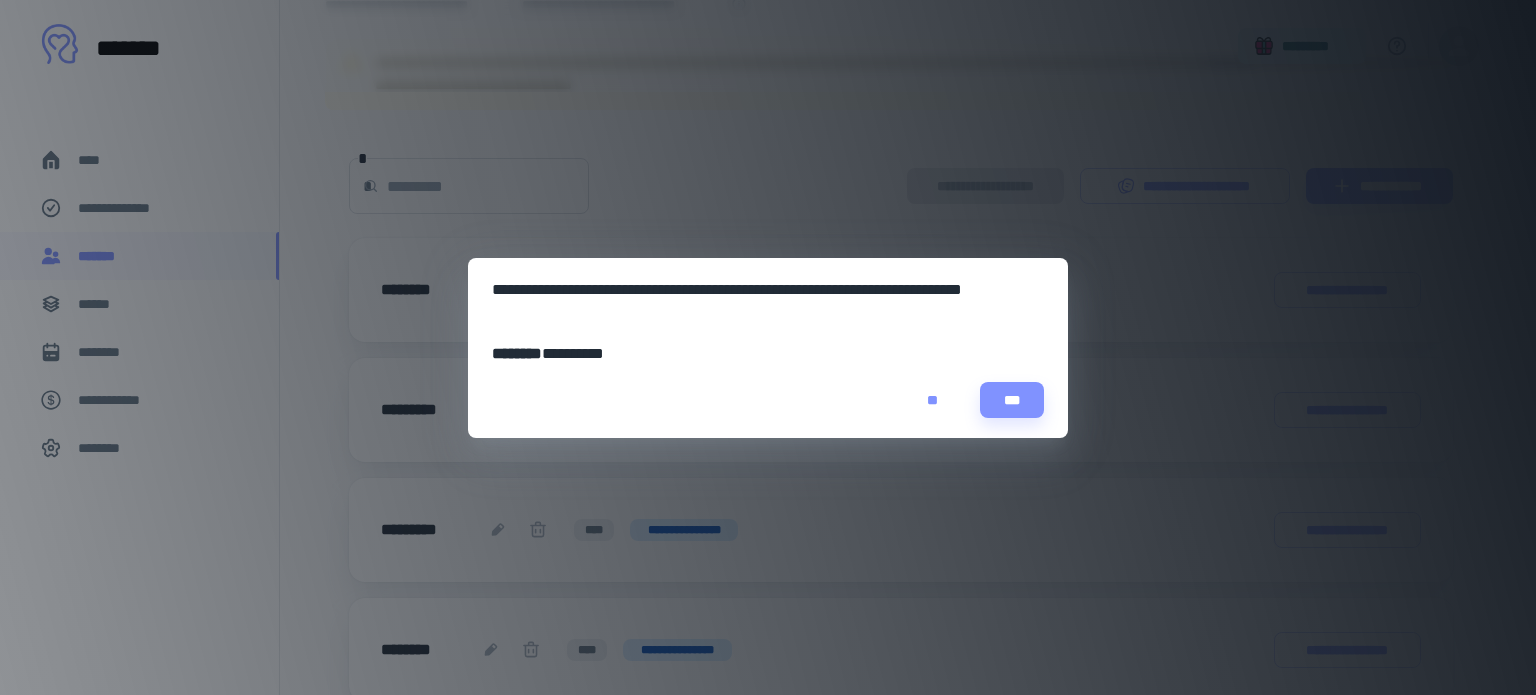 click on "**" at bounding box center (932, 400) 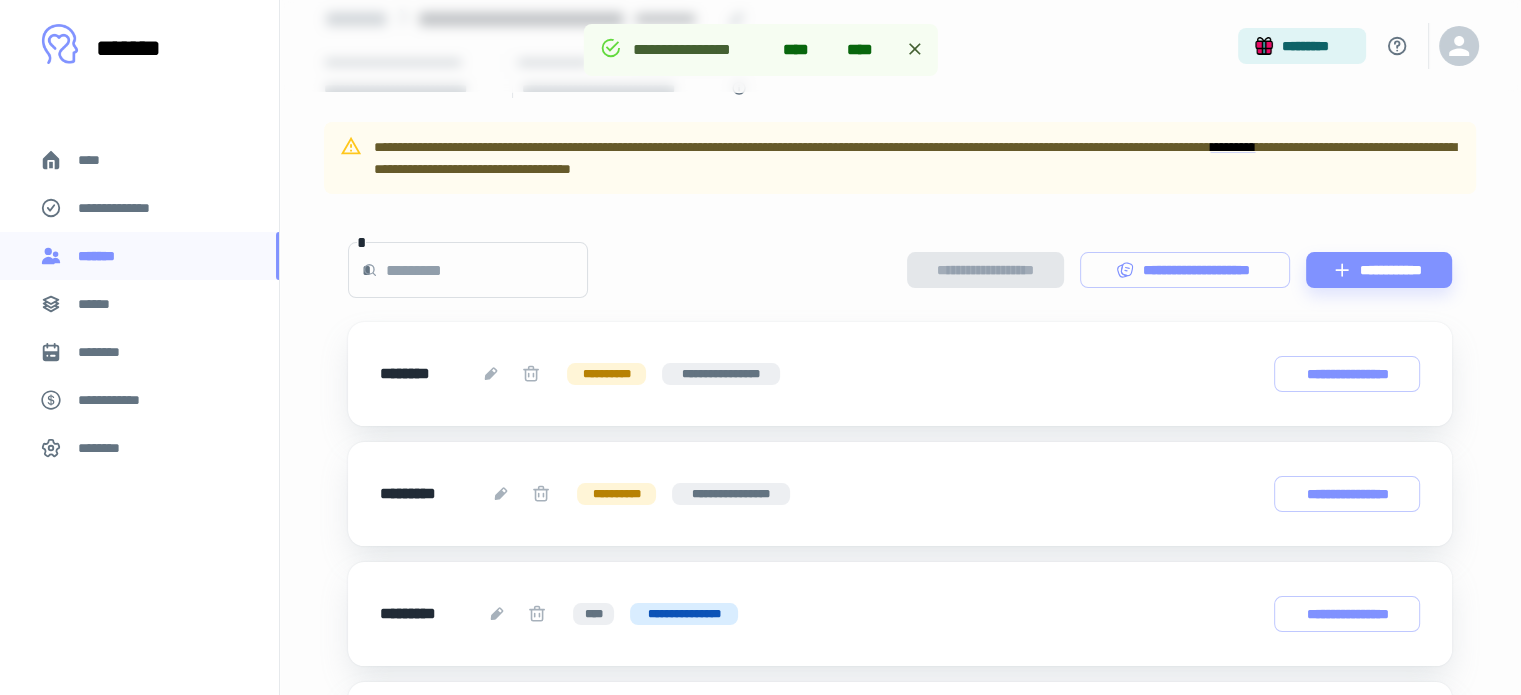 scroll, scrollTop: 0, scrollLeft: 0, axis: both 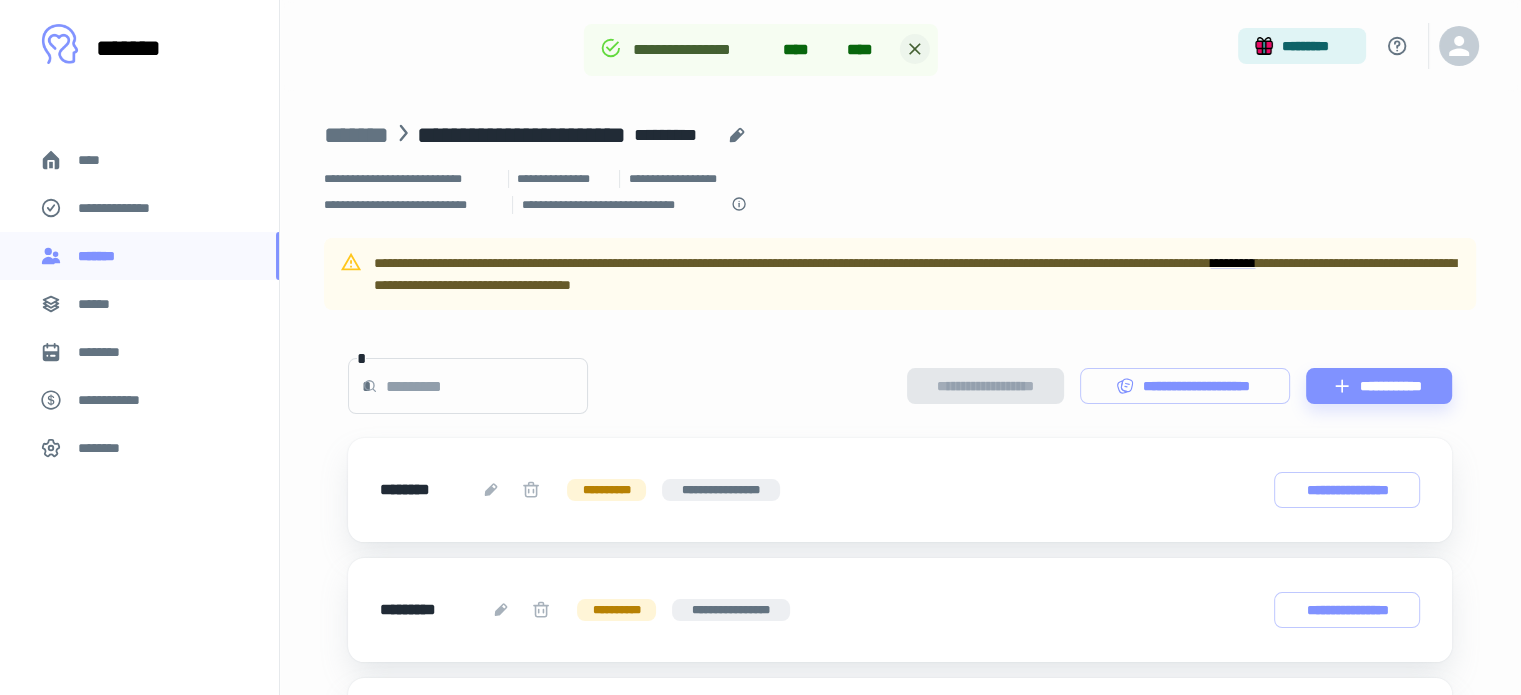 click 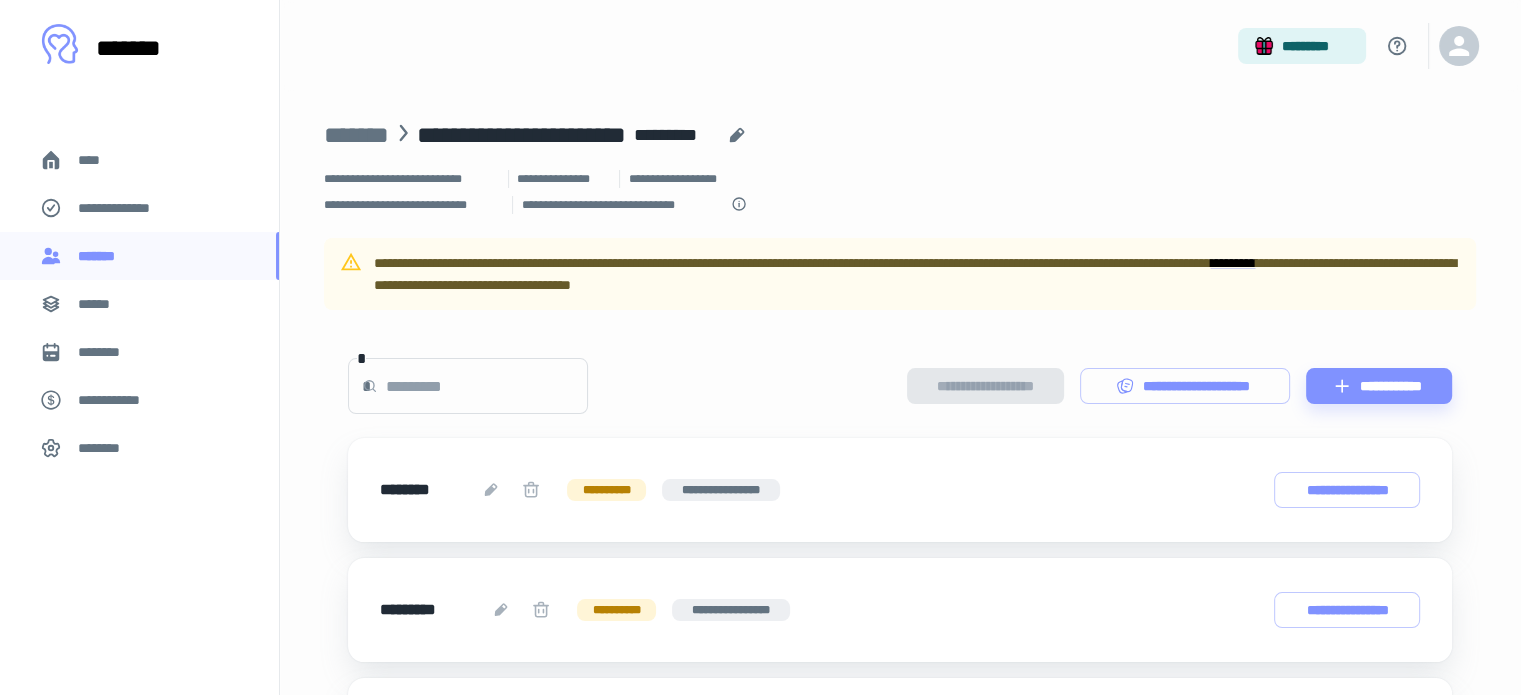 click on "********" at bounding box center [107, 352] 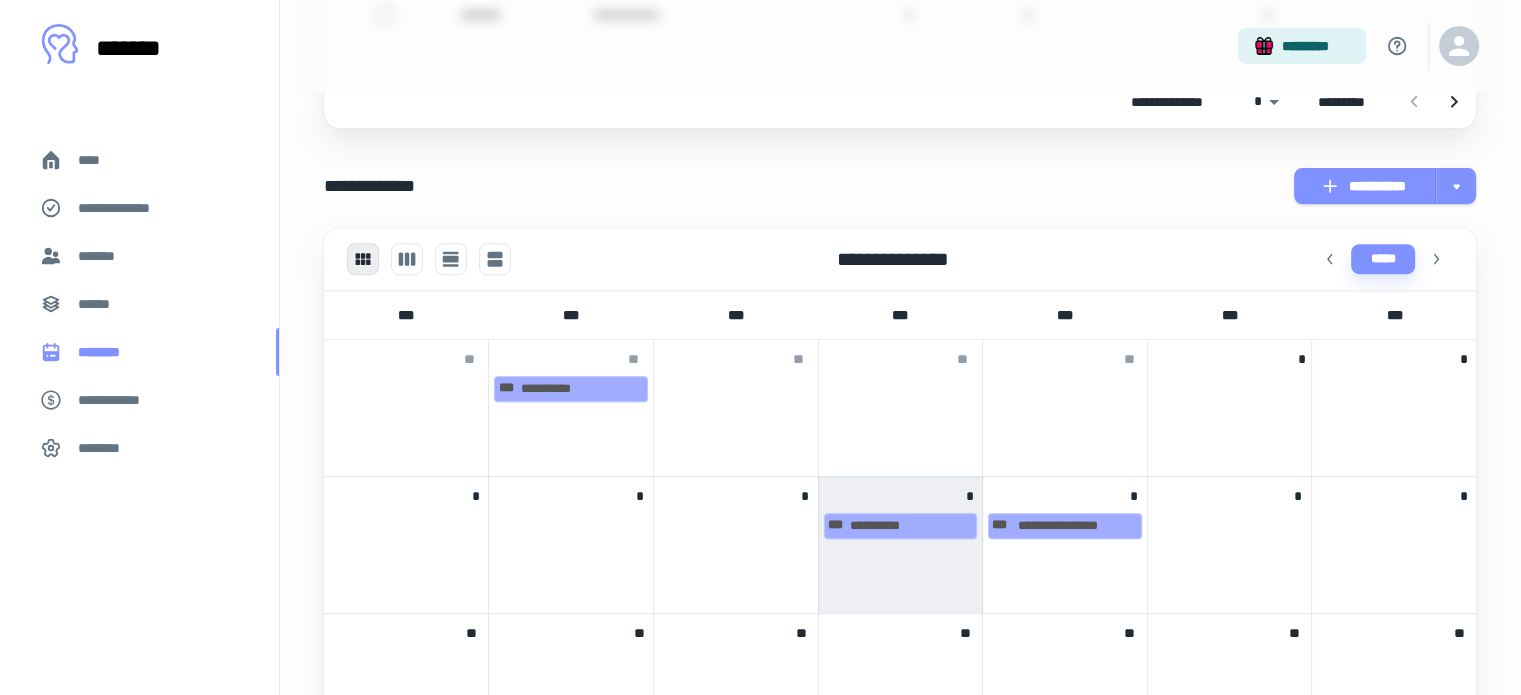 scroll, scrollTop: 500, scrollLeft: 0, axis: vertical 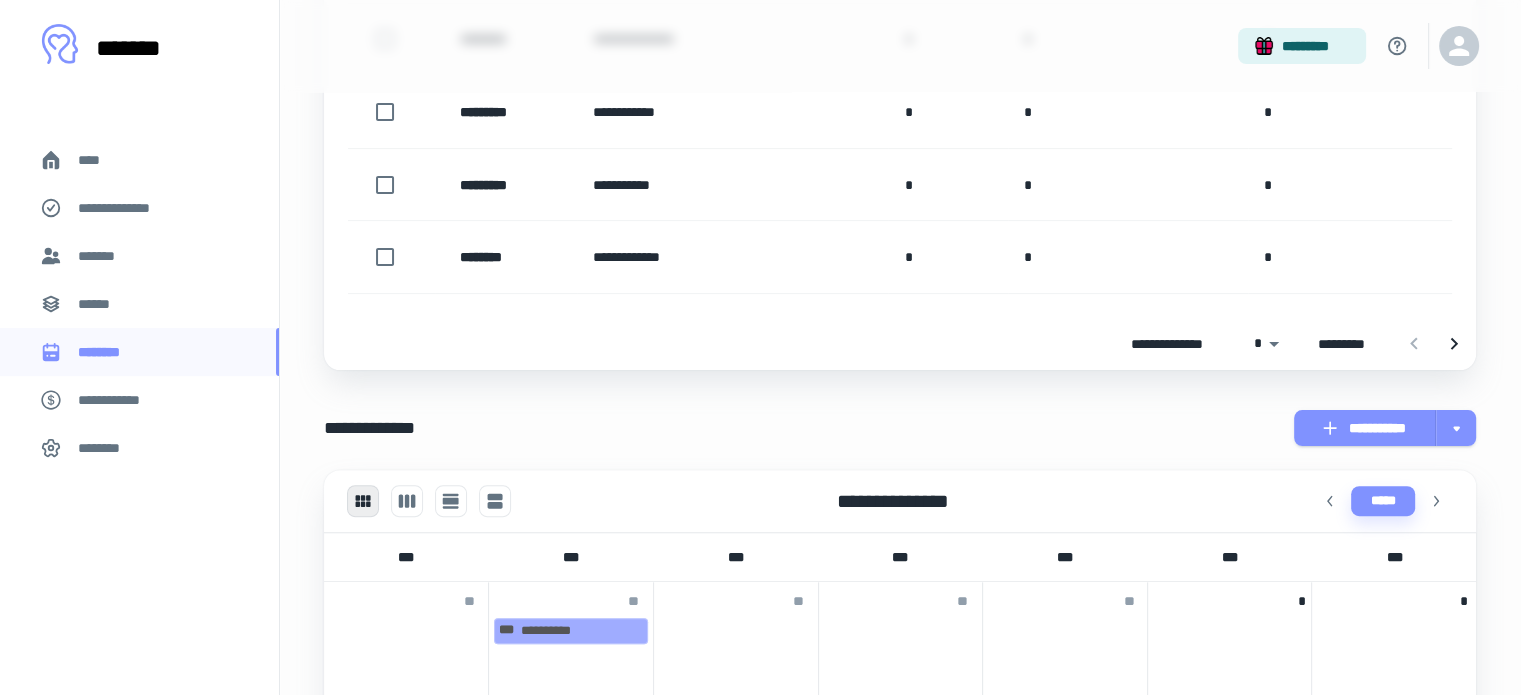 click on "*******" at bounding box center (139, 256) 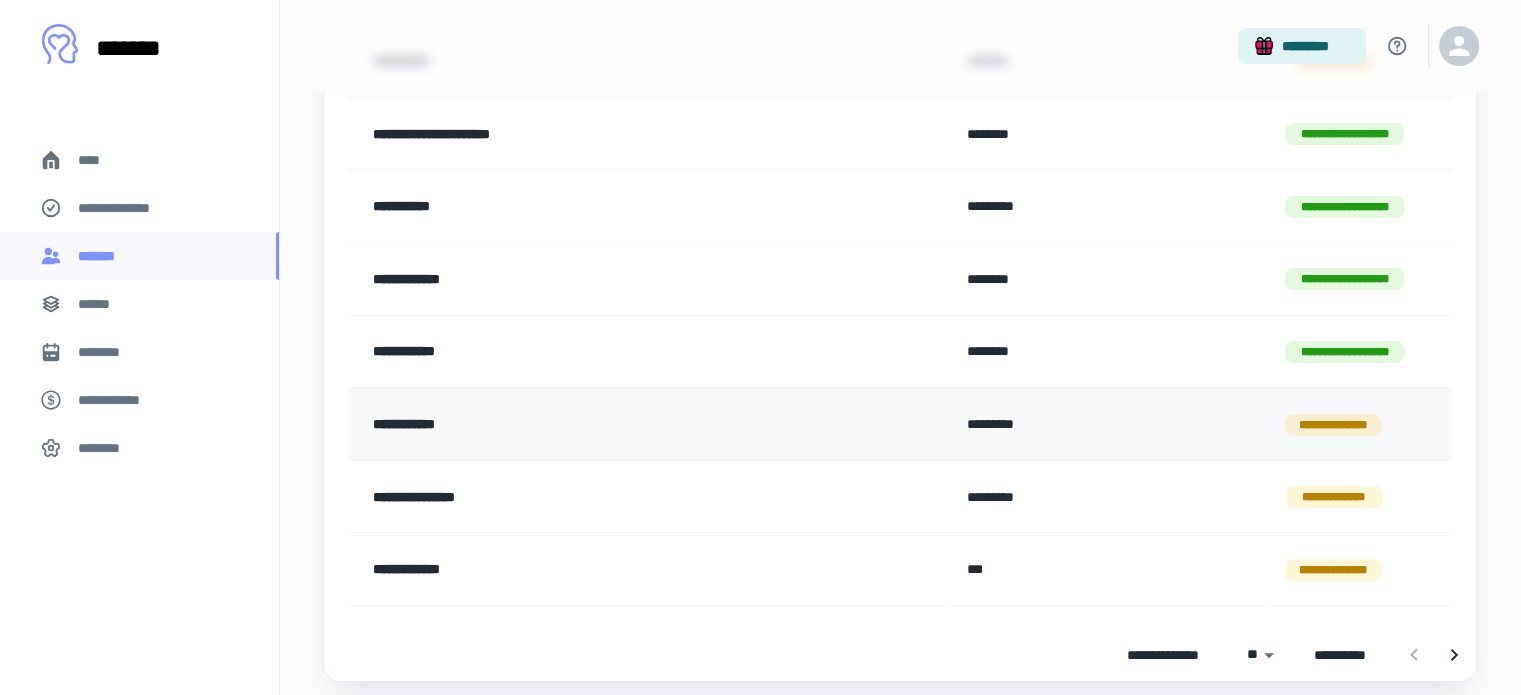 scroll, scrollTop: 500, scrollLeft: 0, axis: vertical 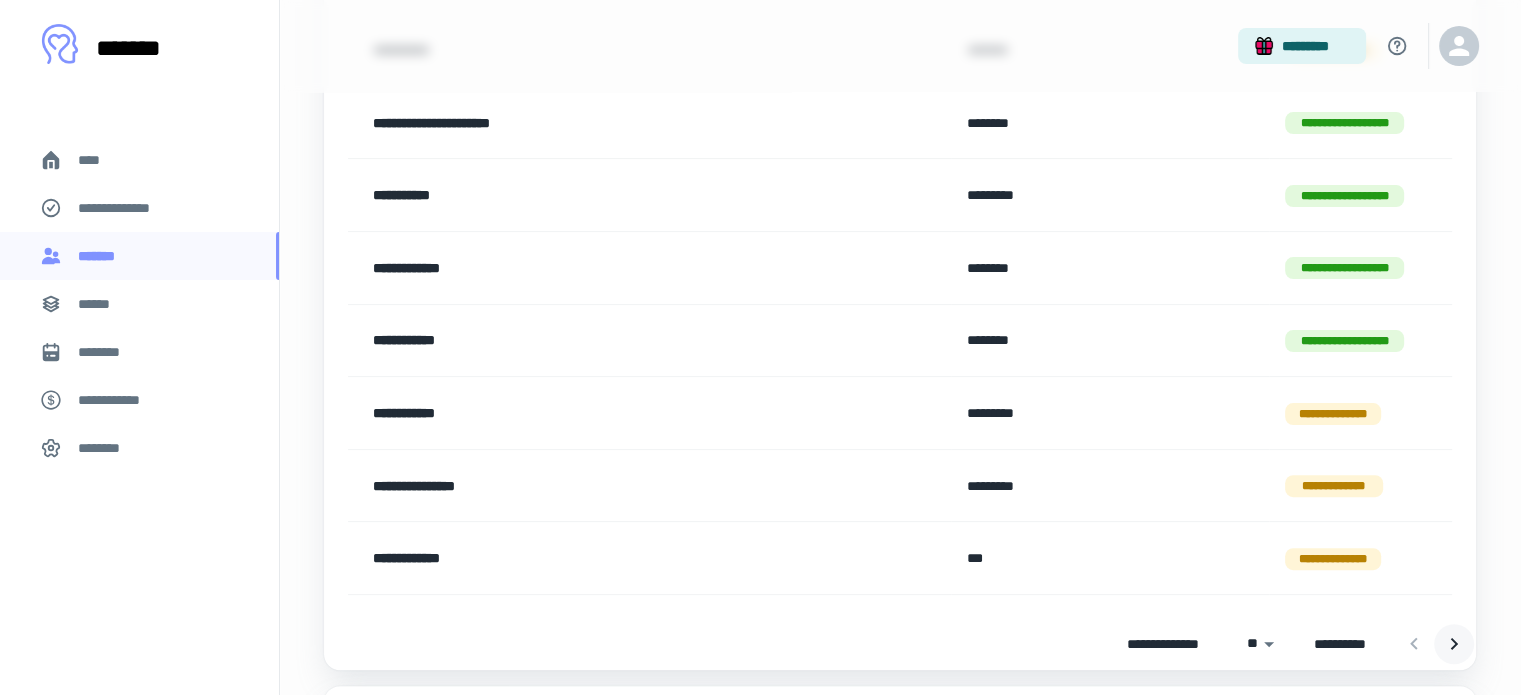 click 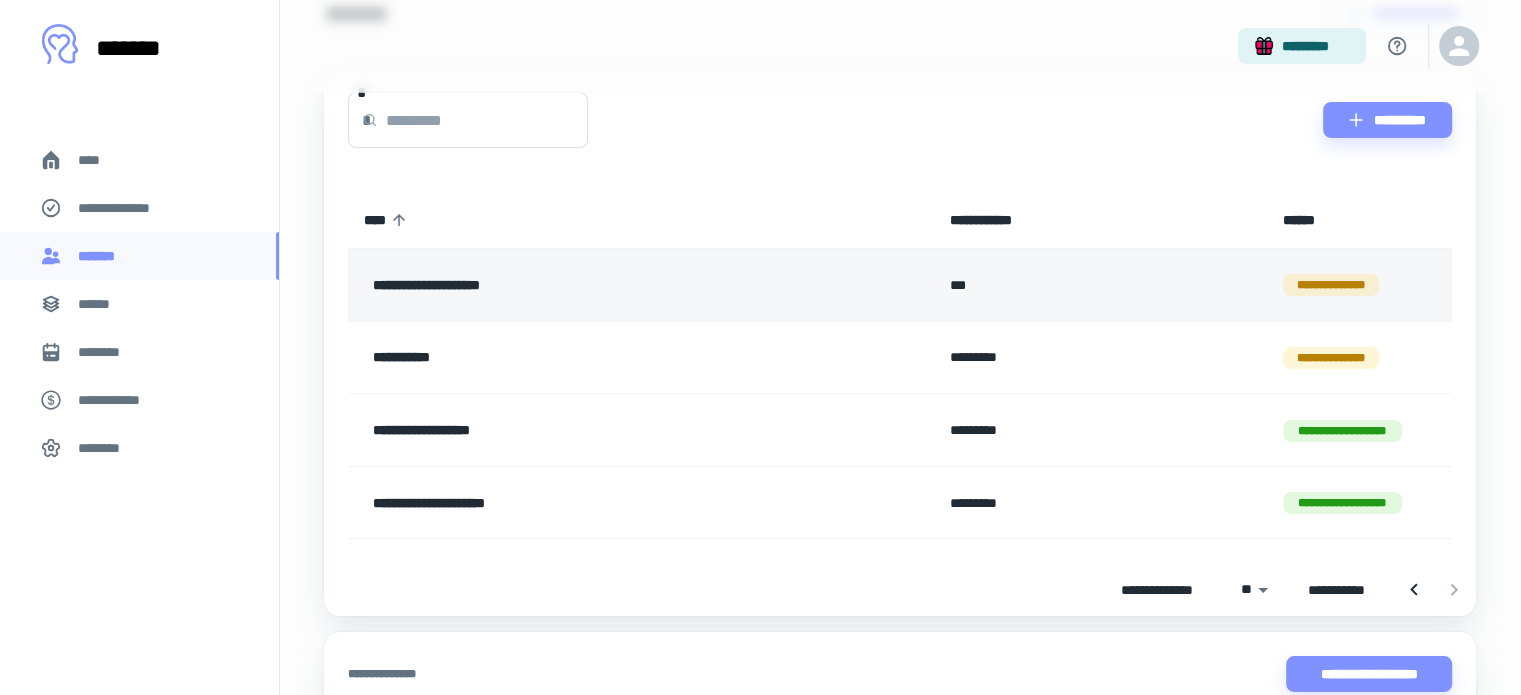scroll, scrollTop: 220, scrollLeft: 0, axis: vertical 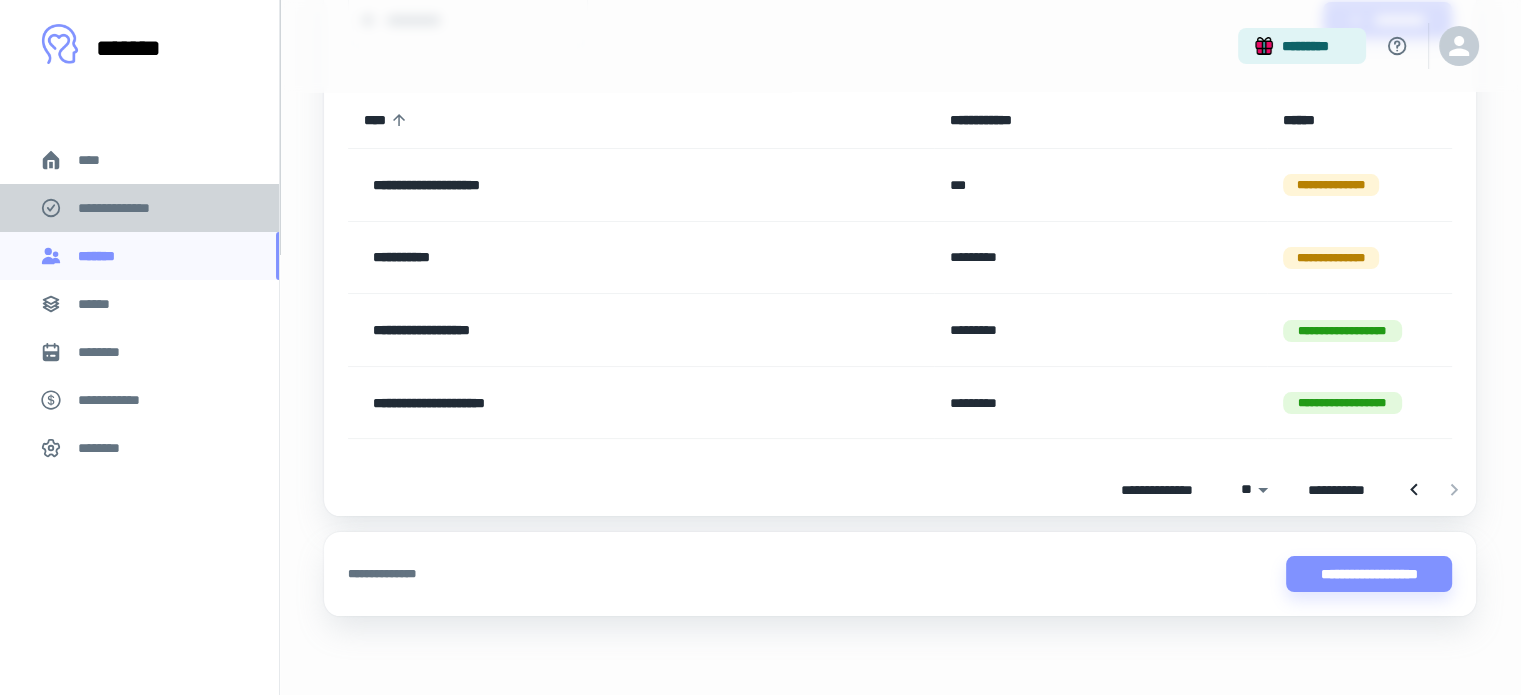 click on "**********" at bounding box center (127, 208) 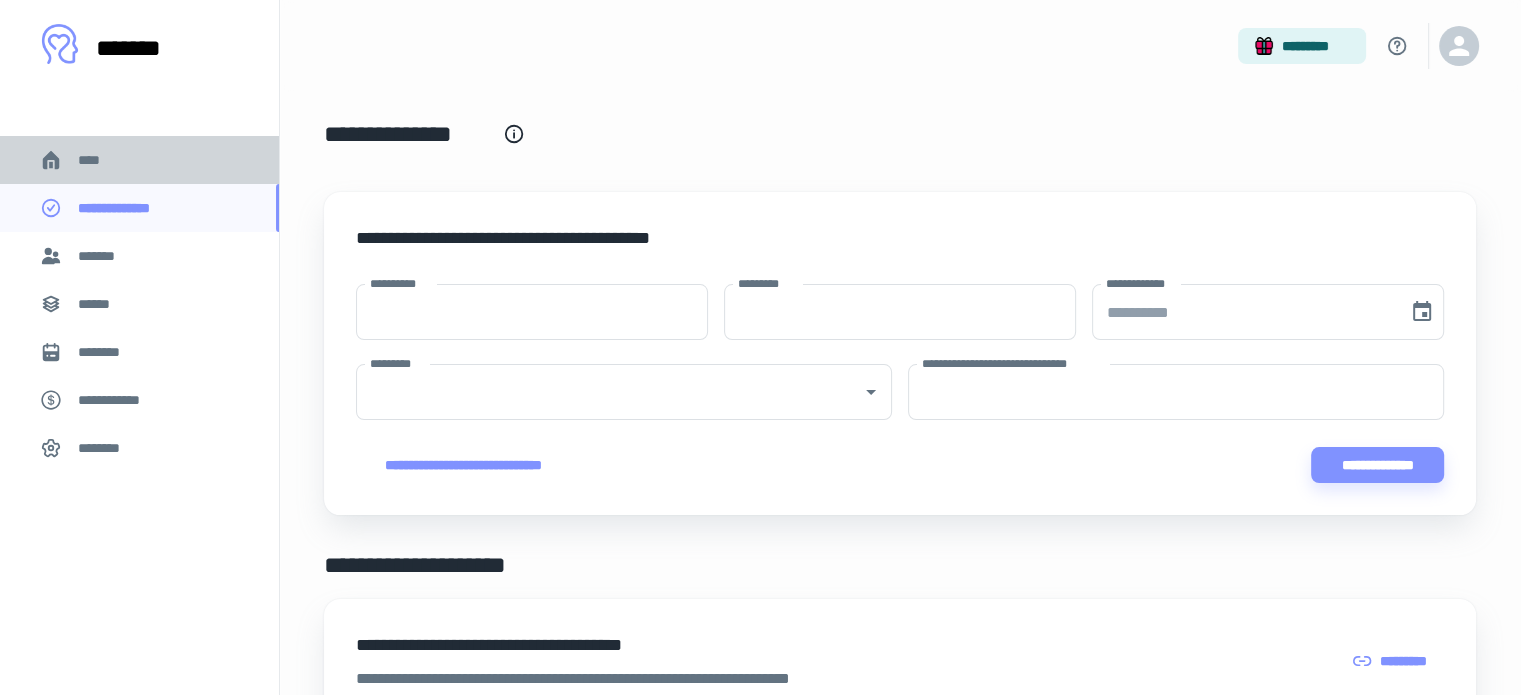 click on "****" at bounding box center [97, 160] 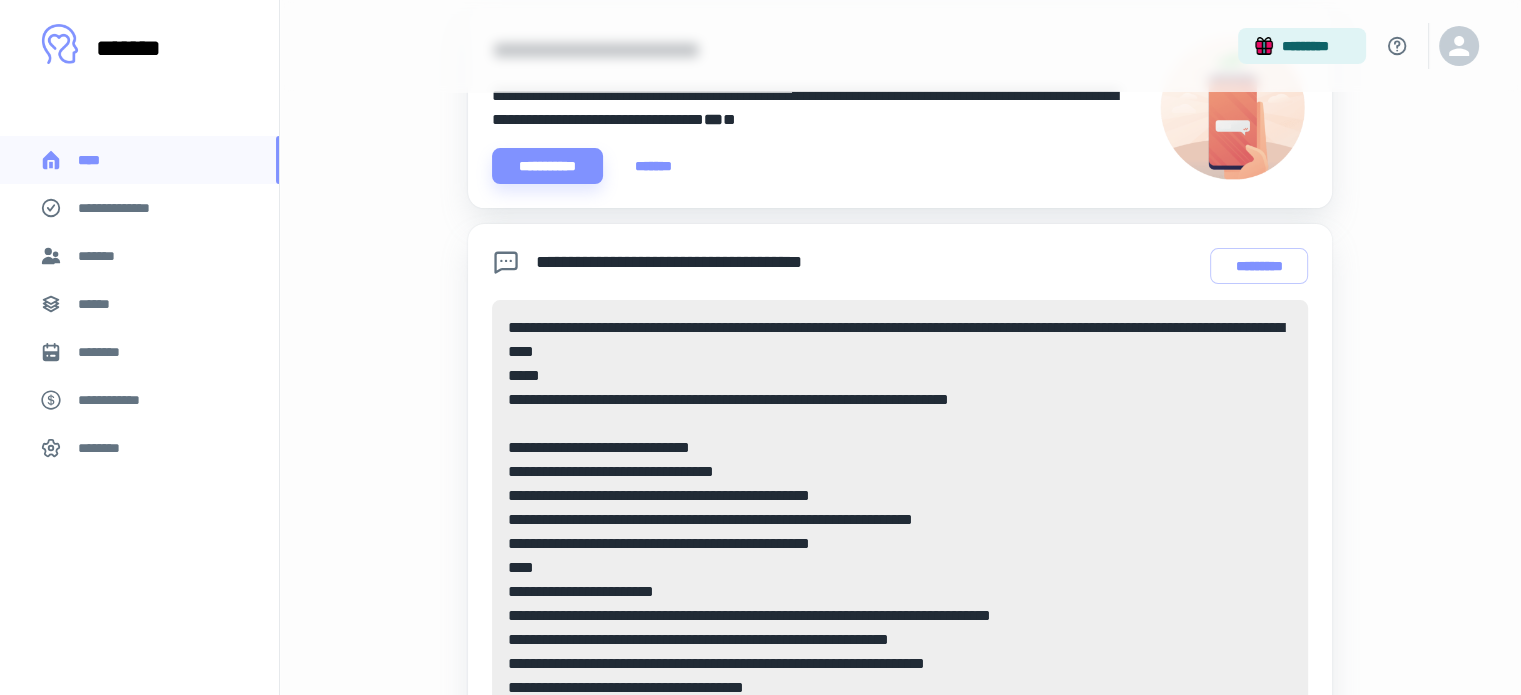 scroll, scrollTop: 500, scrollLeft: 0, axis: vertical 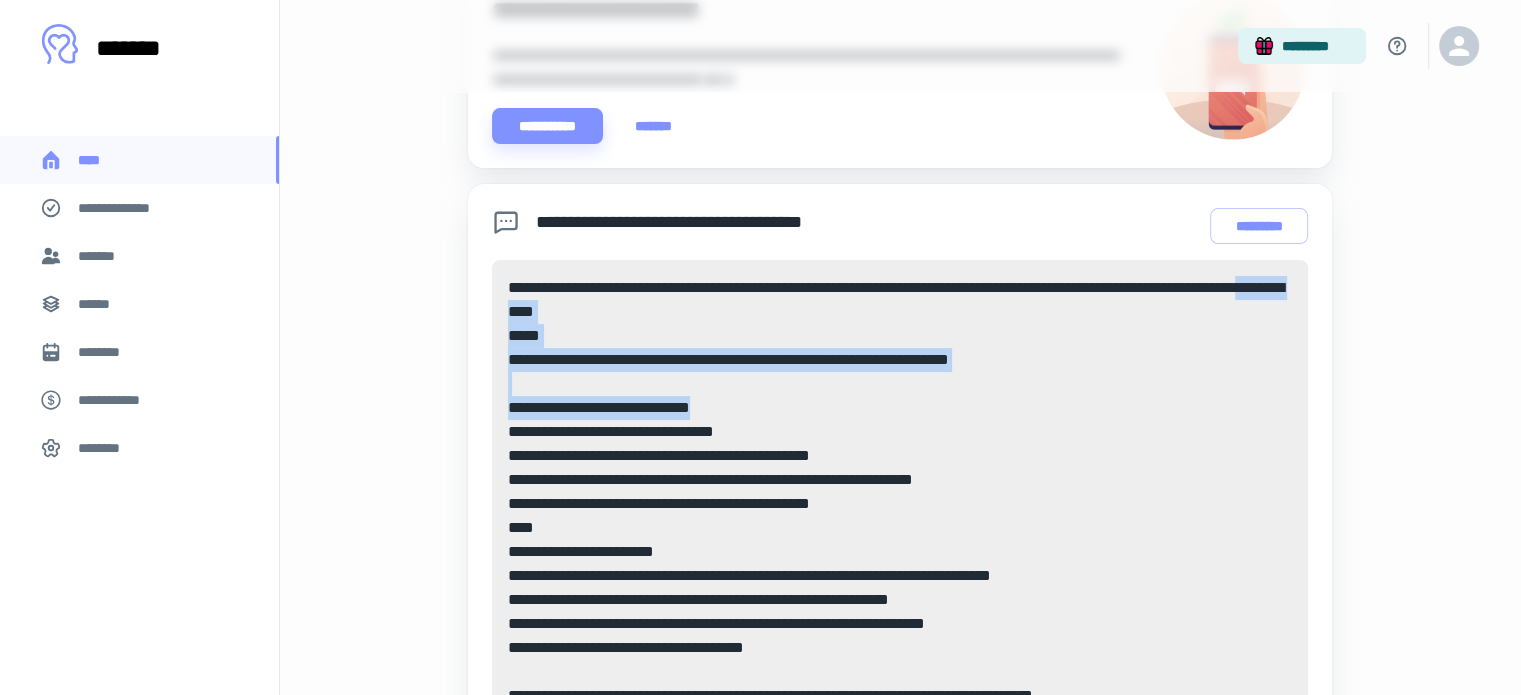 drag, startPoint x: 712, startPoint y: 318, endPoint x: 988, endPoint y: 431, distance: 298.23648 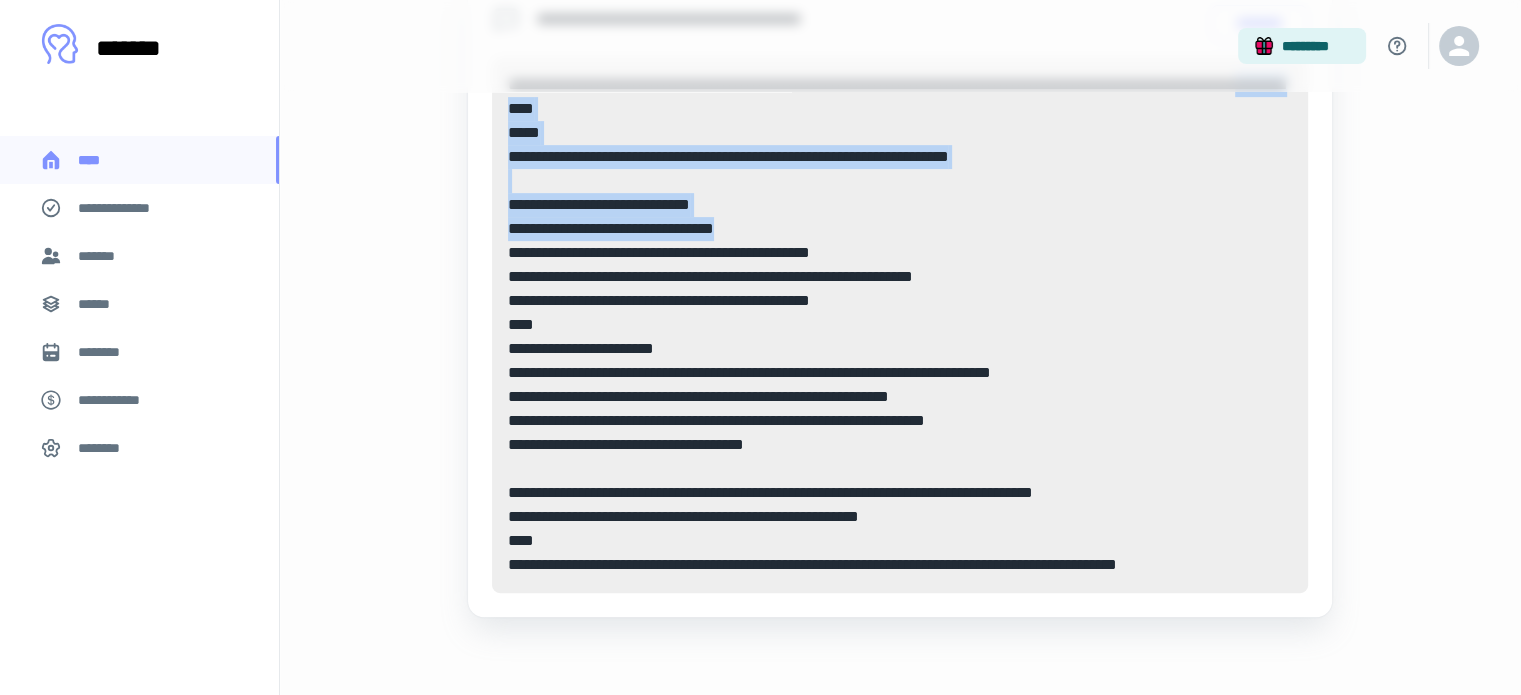 scroll, scrollTop: 704, scrollLeft: 0, axis: vertical 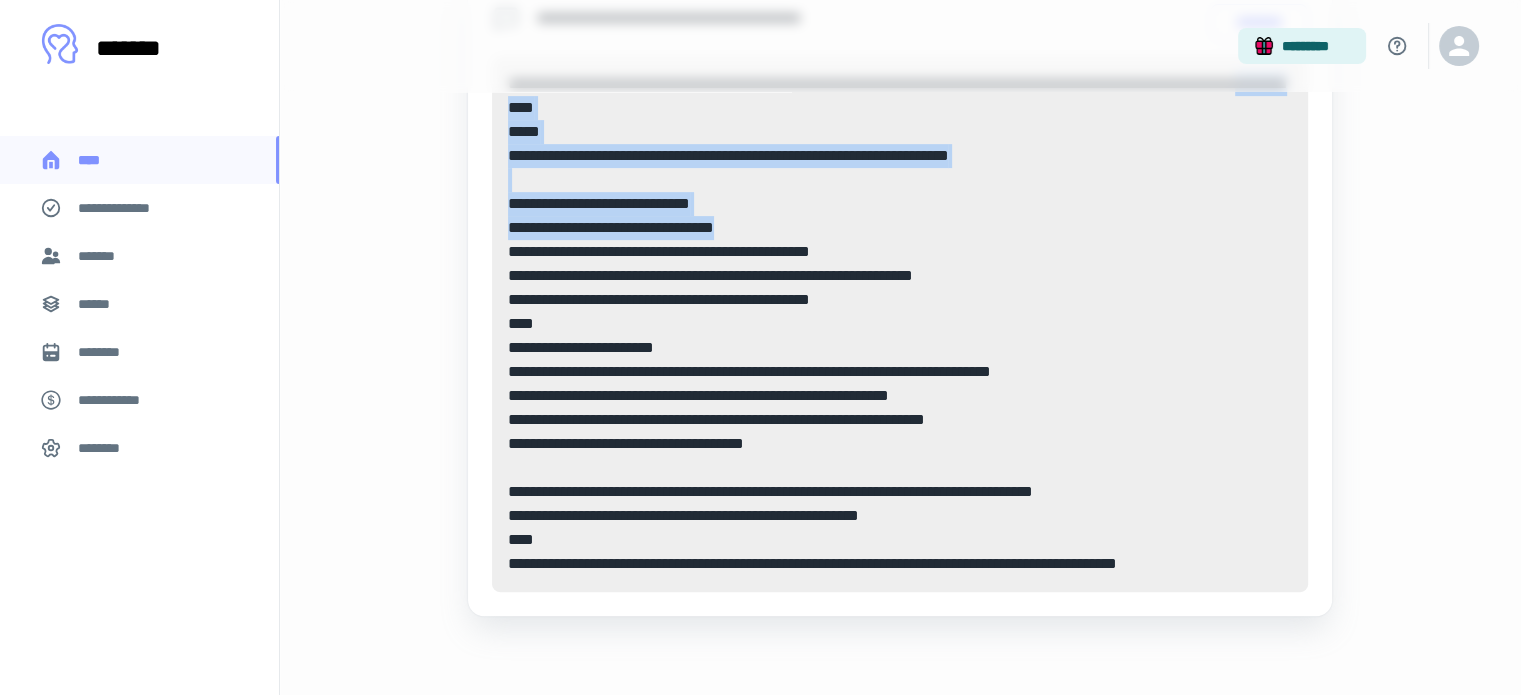 click on "**********" at bounding box center (119, 400) 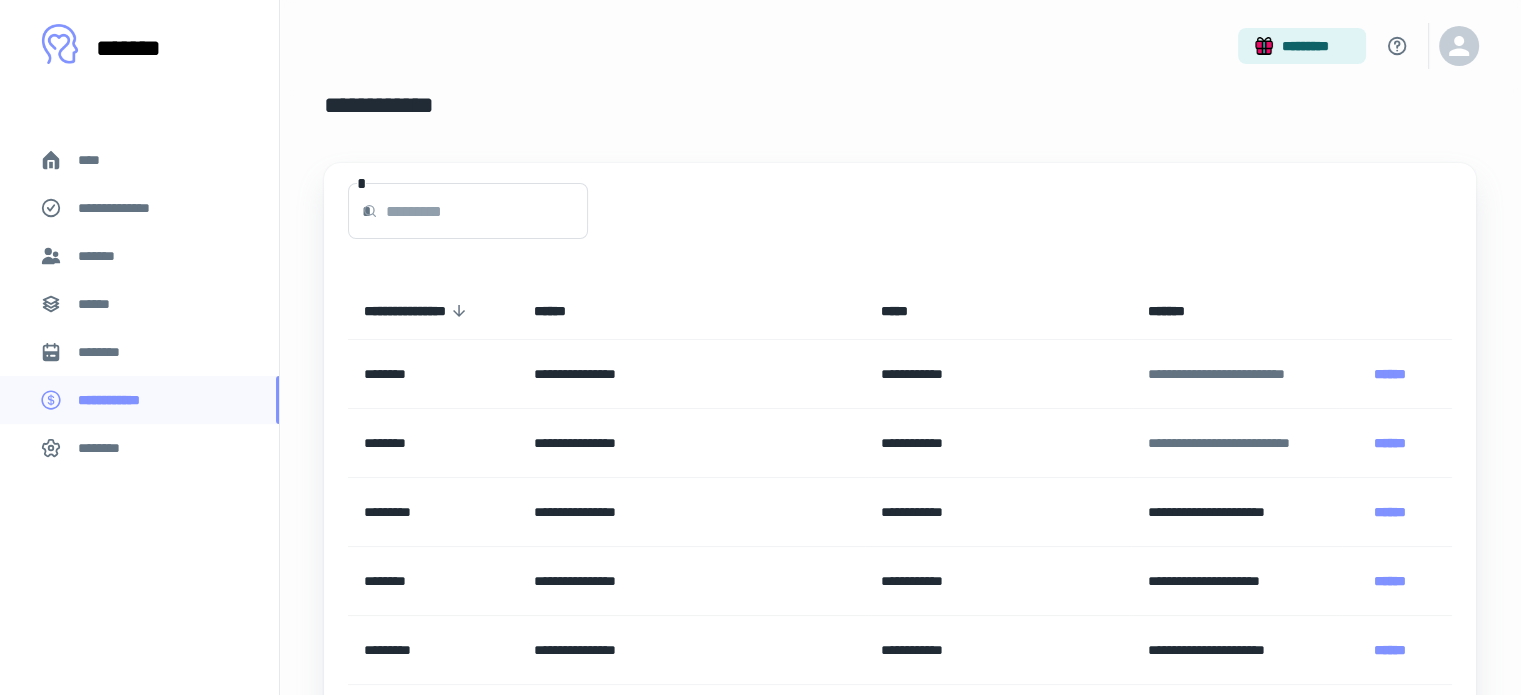 scroll, scrollTop: 0, scrollLeft: 0, axis: both 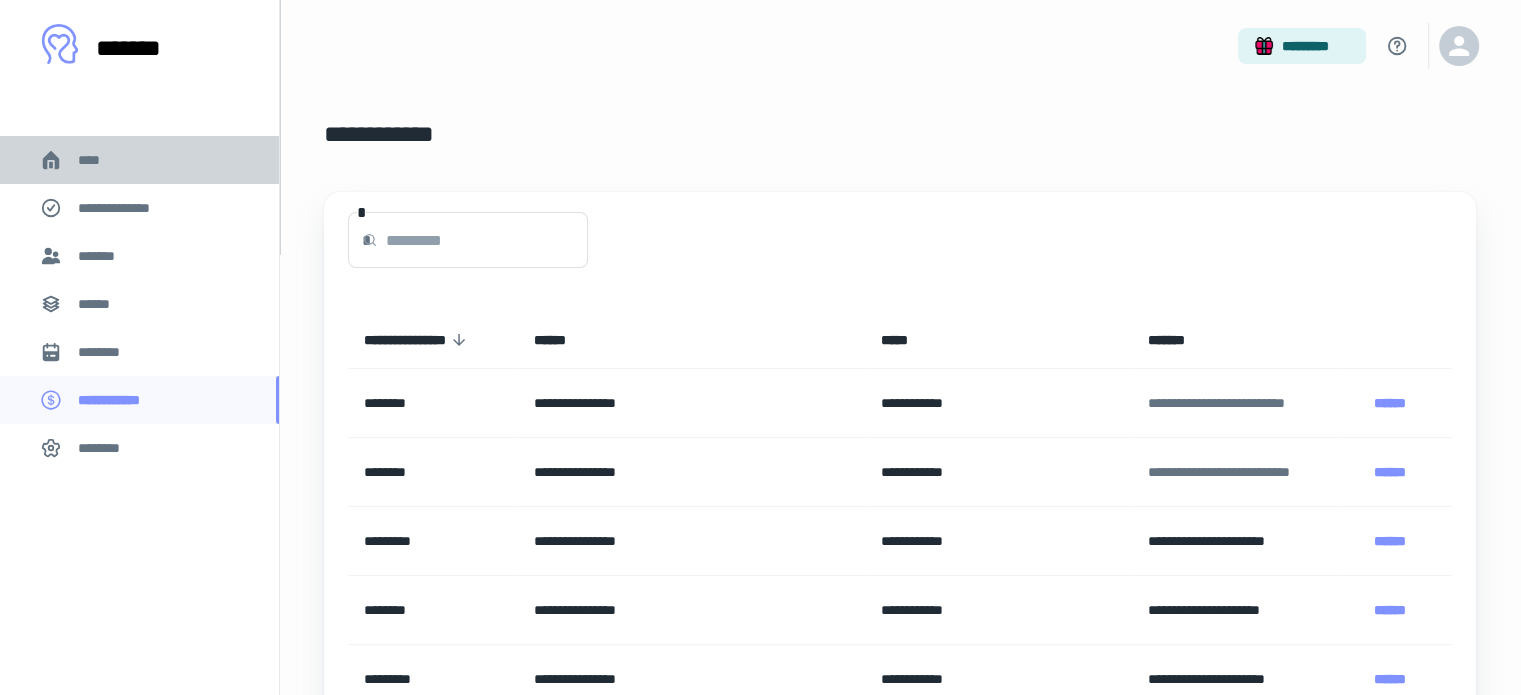 click on "****" at bounding box center (97, 160) 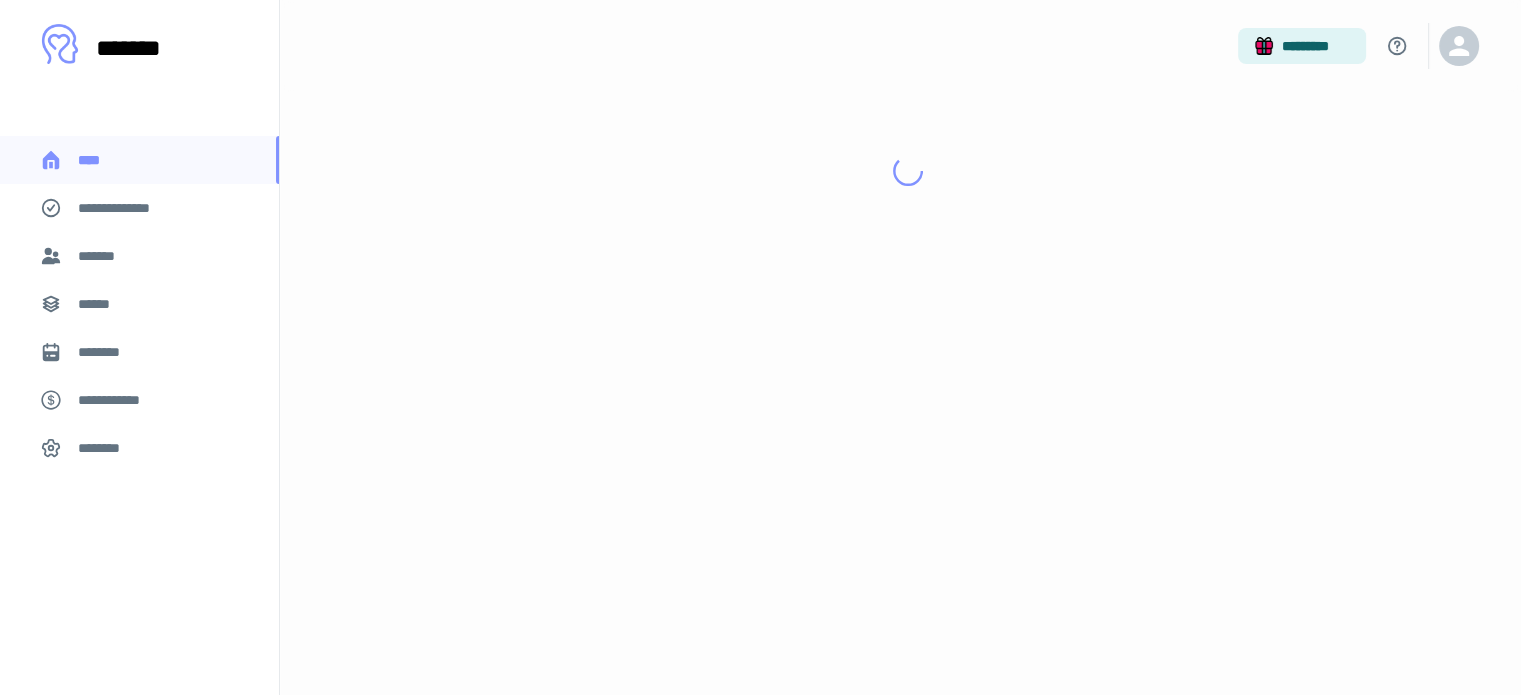 click on "*******" at bounding box center [149, 48] 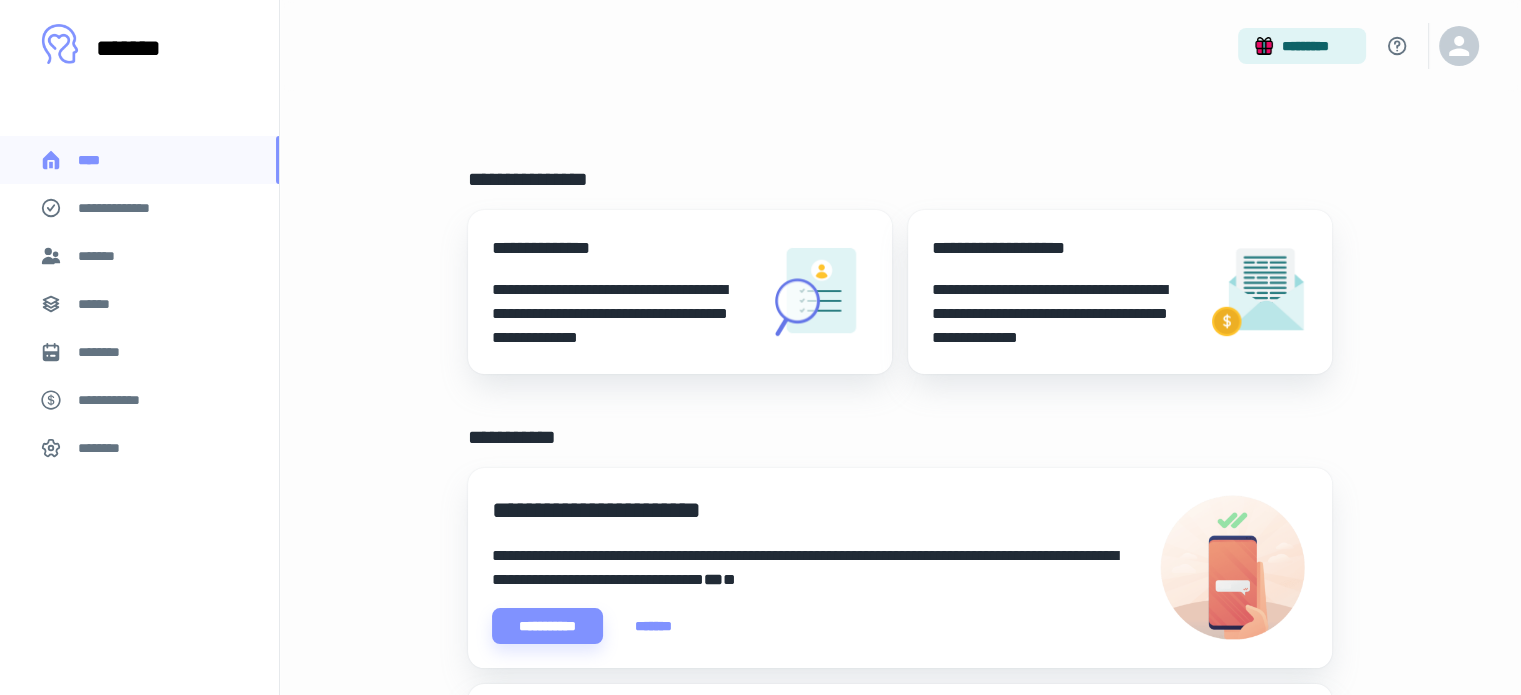 click at bounding box center [60, 44] 